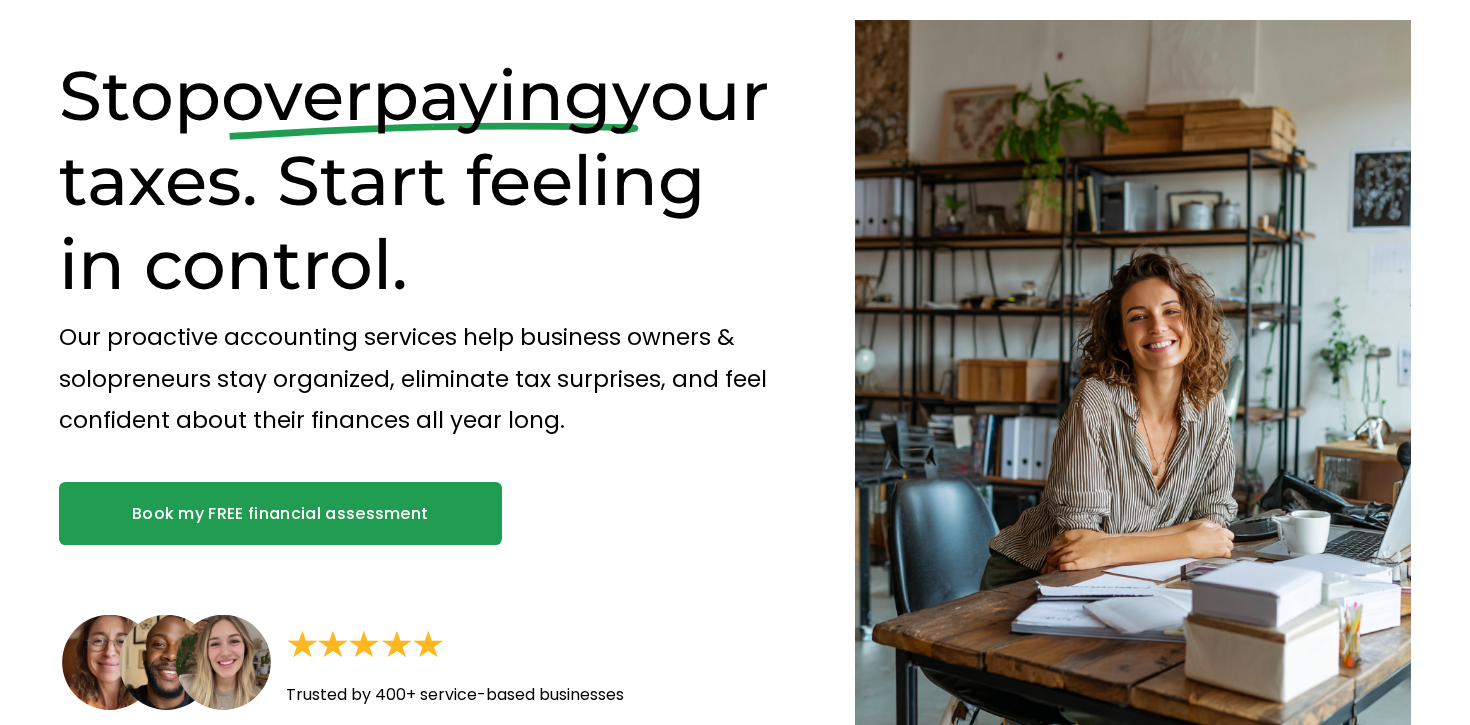scroll, scrollTop: 0, scrollLeft: 0, axis: both 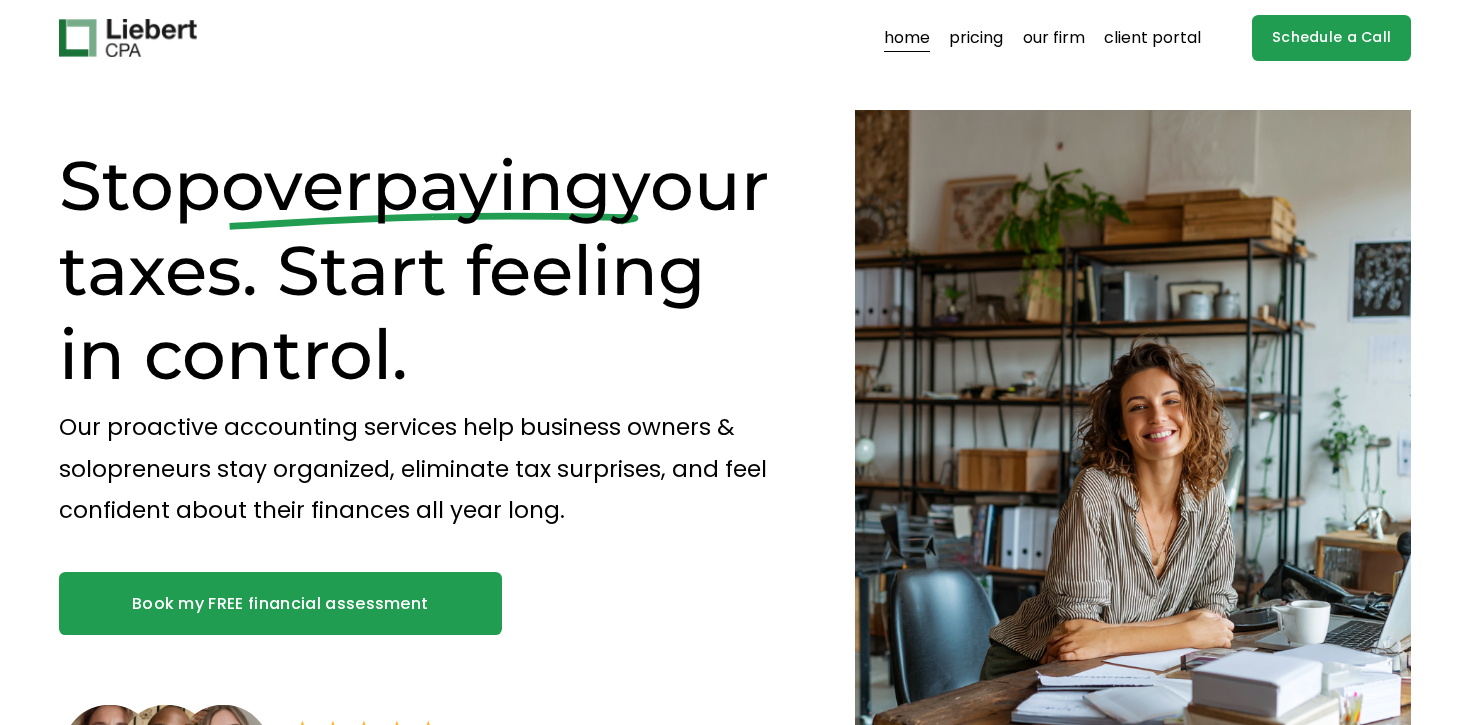 click on "pricing" at bounding box center (976, 38) 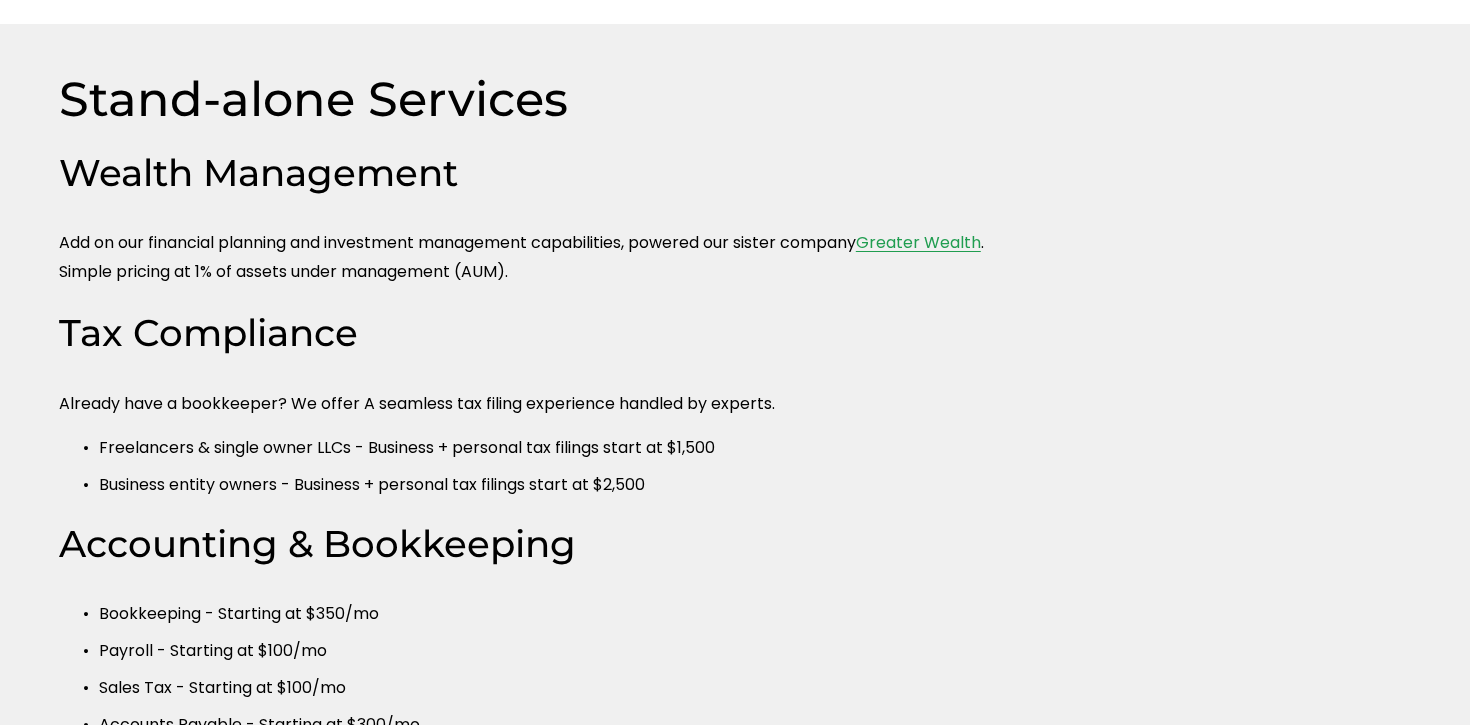 scroll, scrollTop: 896, scrollLeft: 0, axis: vertical 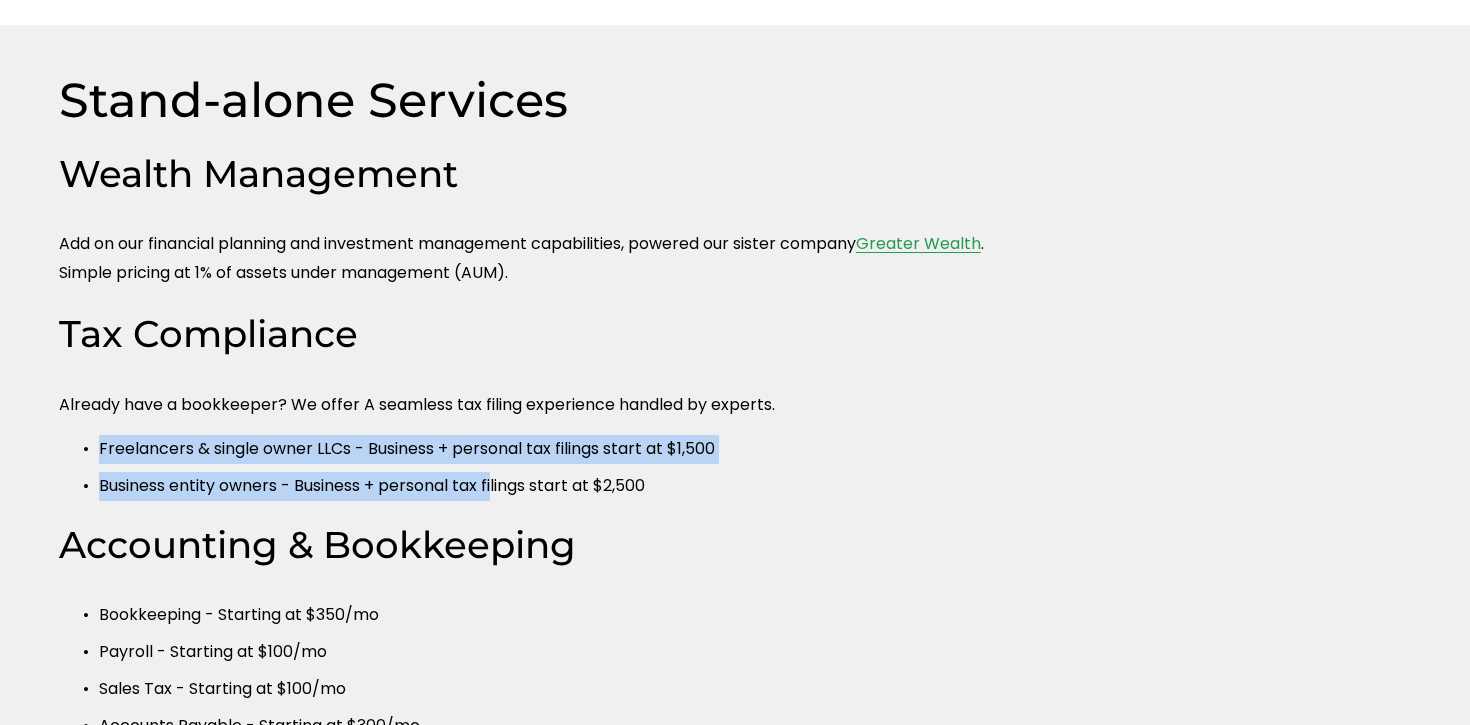 drag, startPoint x: 86, startPoint y: 462, endPoint x: 496, endPoint y: 493, distance: 411.1703 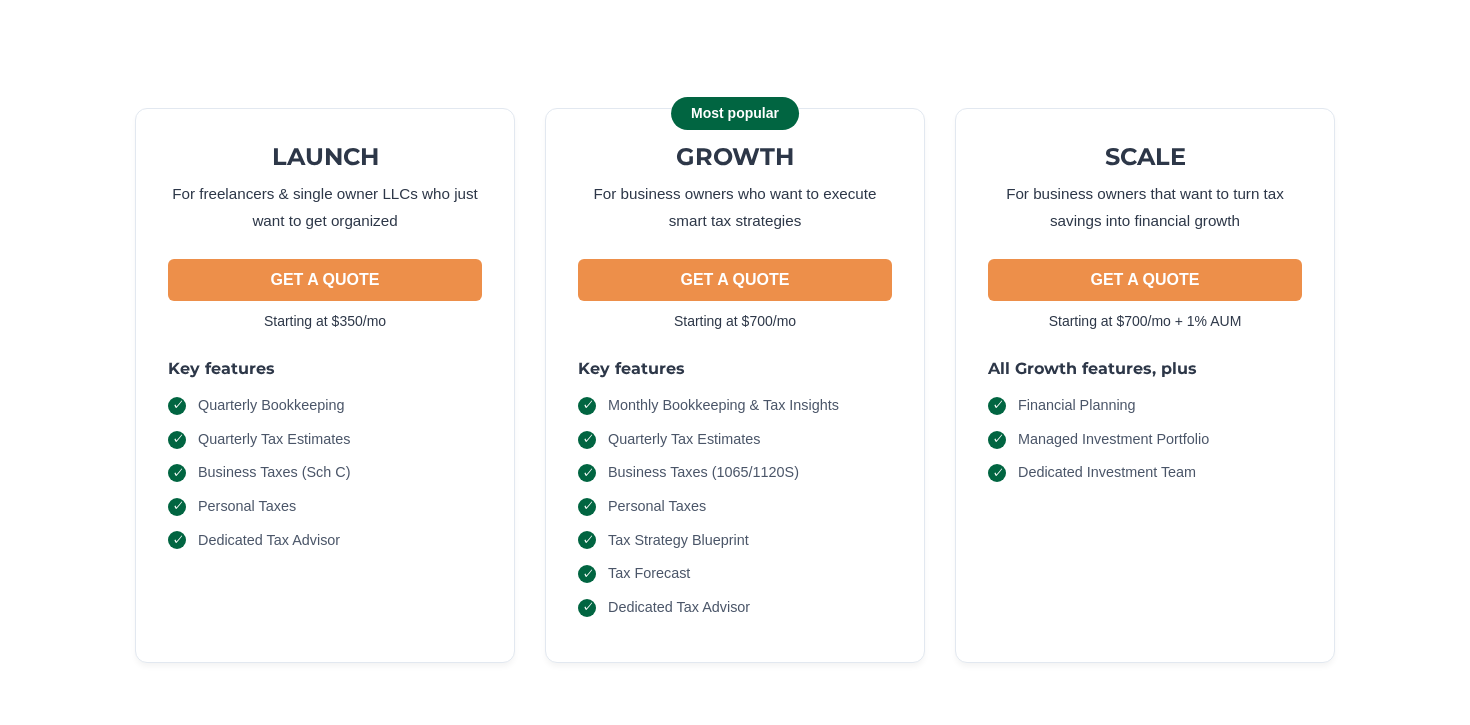 scroll, scrollTop: 0, scrollLeft: 0, axis: both 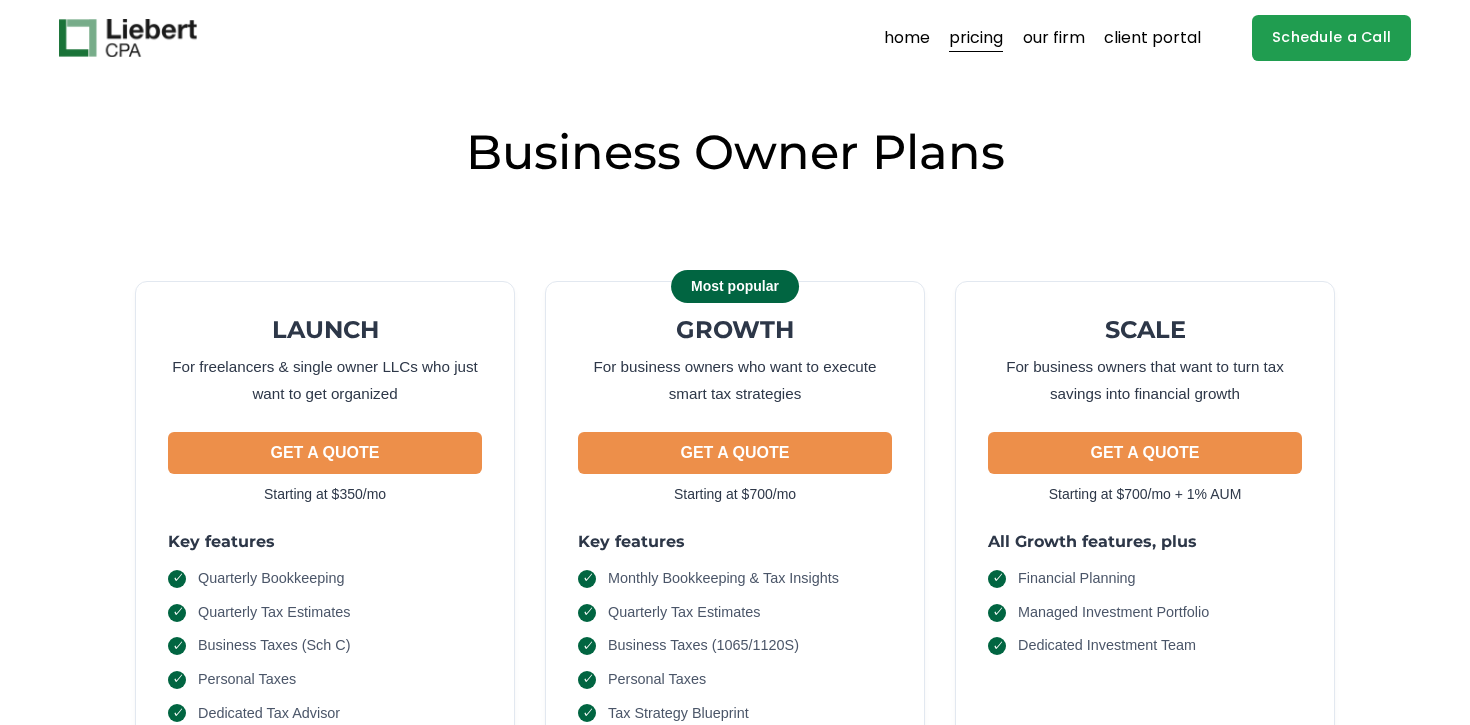 click on "our firm" at bounding box center (1054, 38) 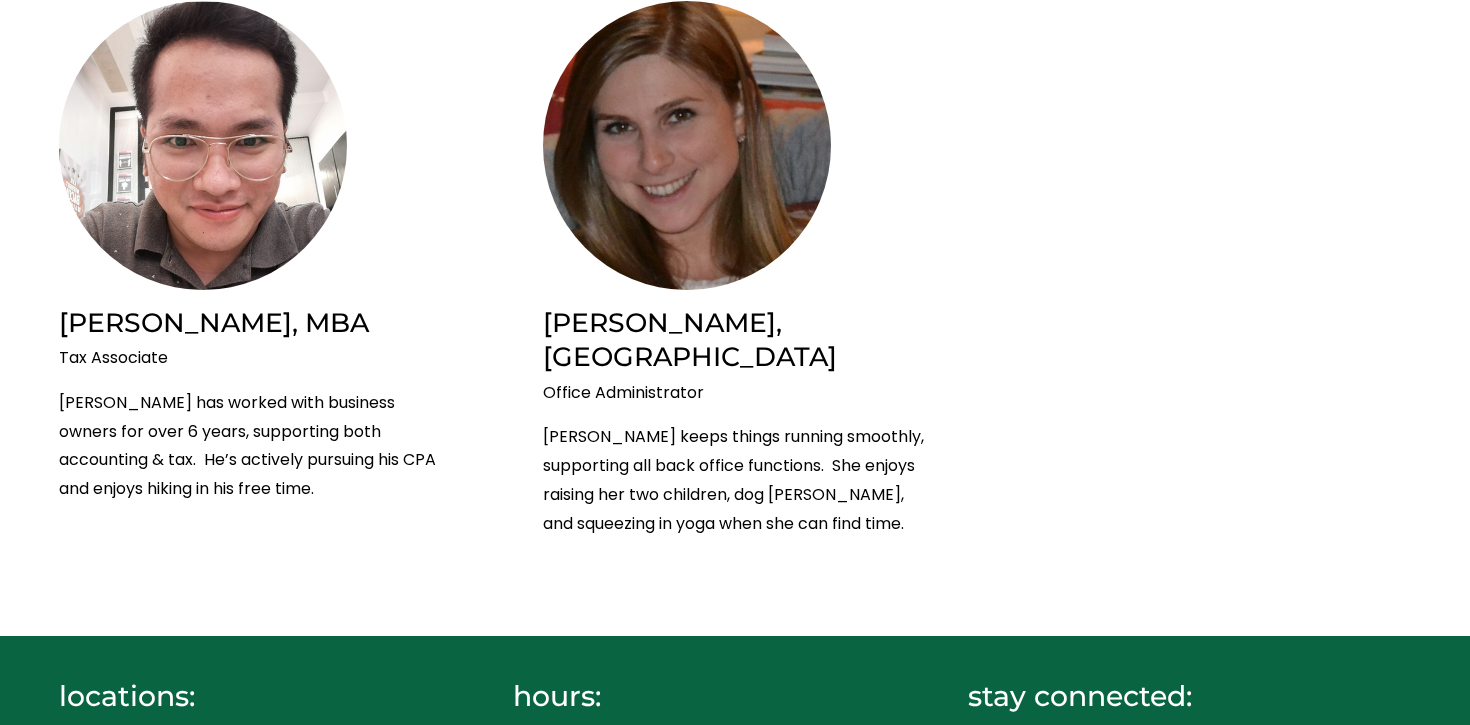 scroll, scrollTop: 3478, scrollLeft: 0, axis: vertical 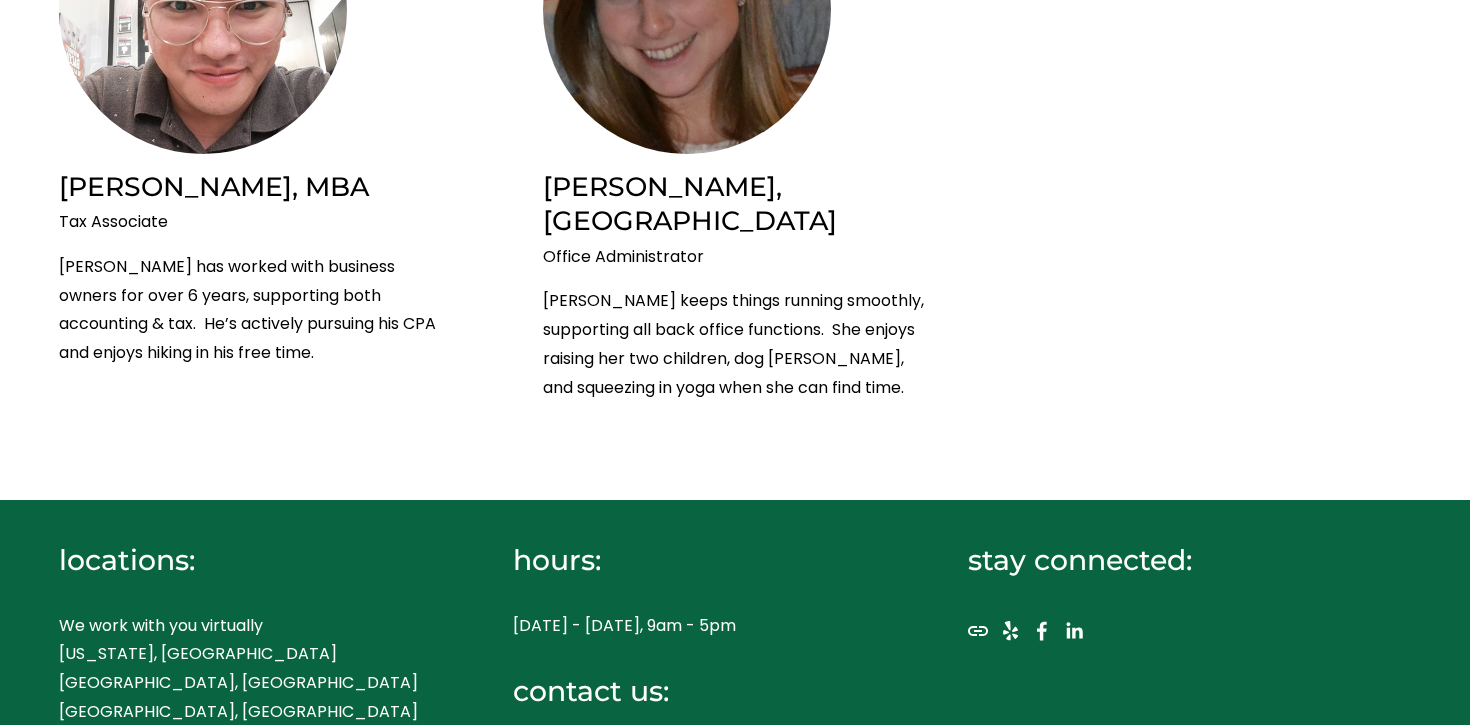 click on "hello@liebertassociates.com 917.289.1017" at bounding box center (706, 772) 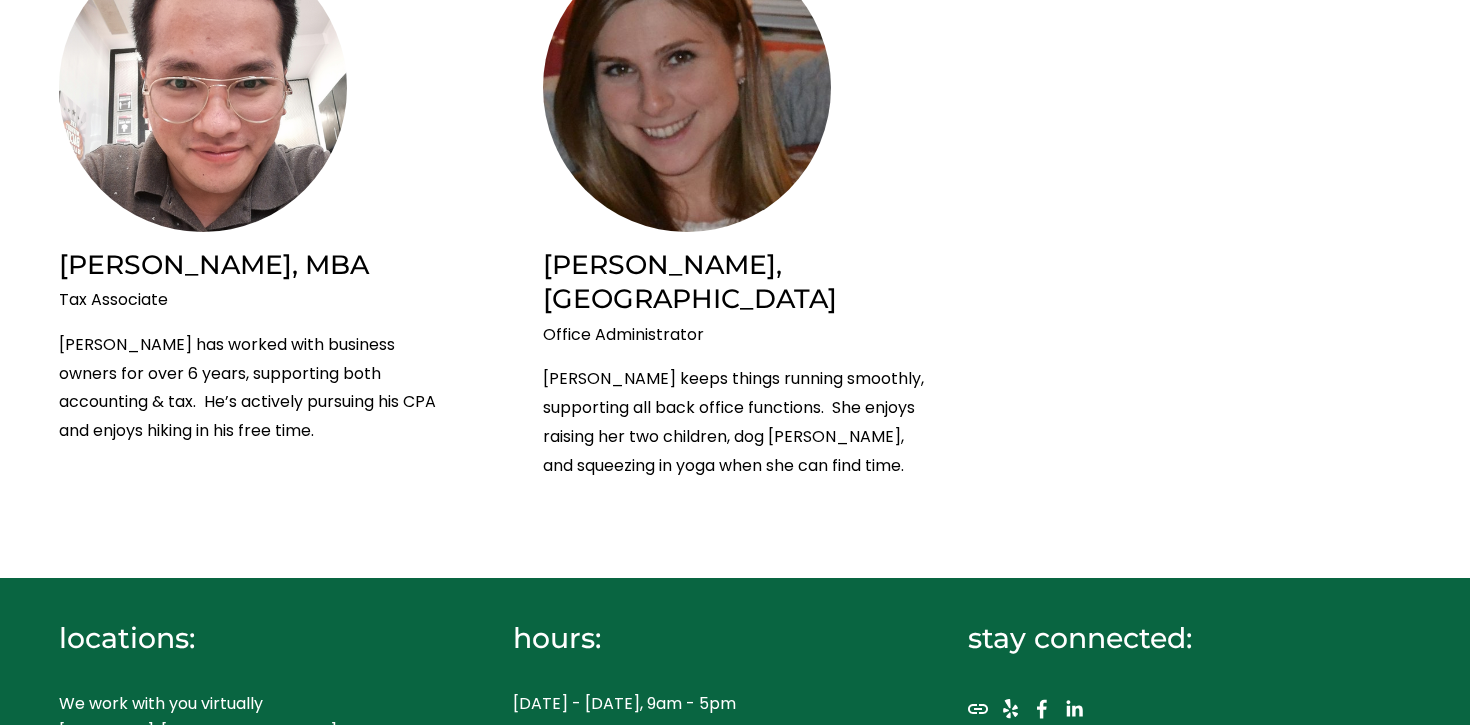 scroll, scrollTop: 3401, scrollLeft: 0, axis: vertical 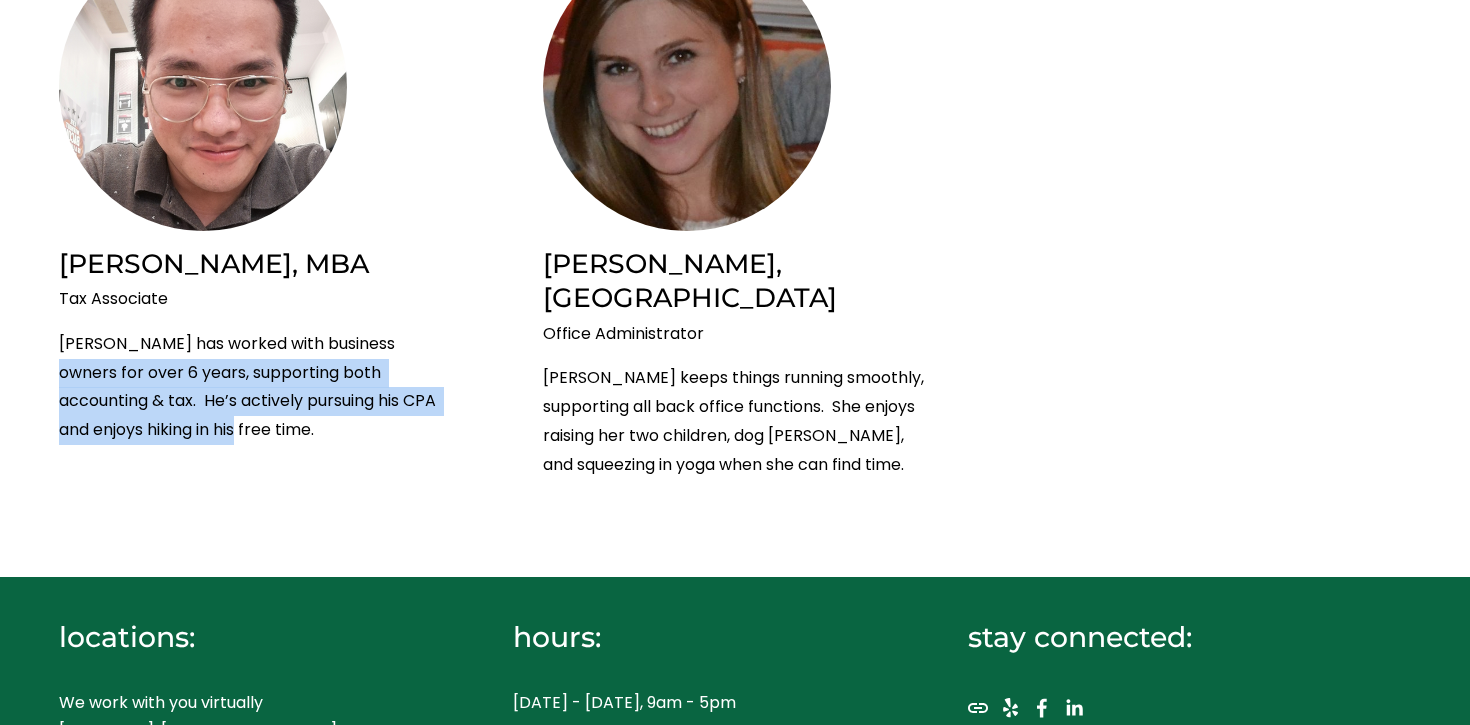 drag, startPoint x: 385, startPoint y: 357, endPoint x: 383, endPoint y: 233, distance: 124.01613 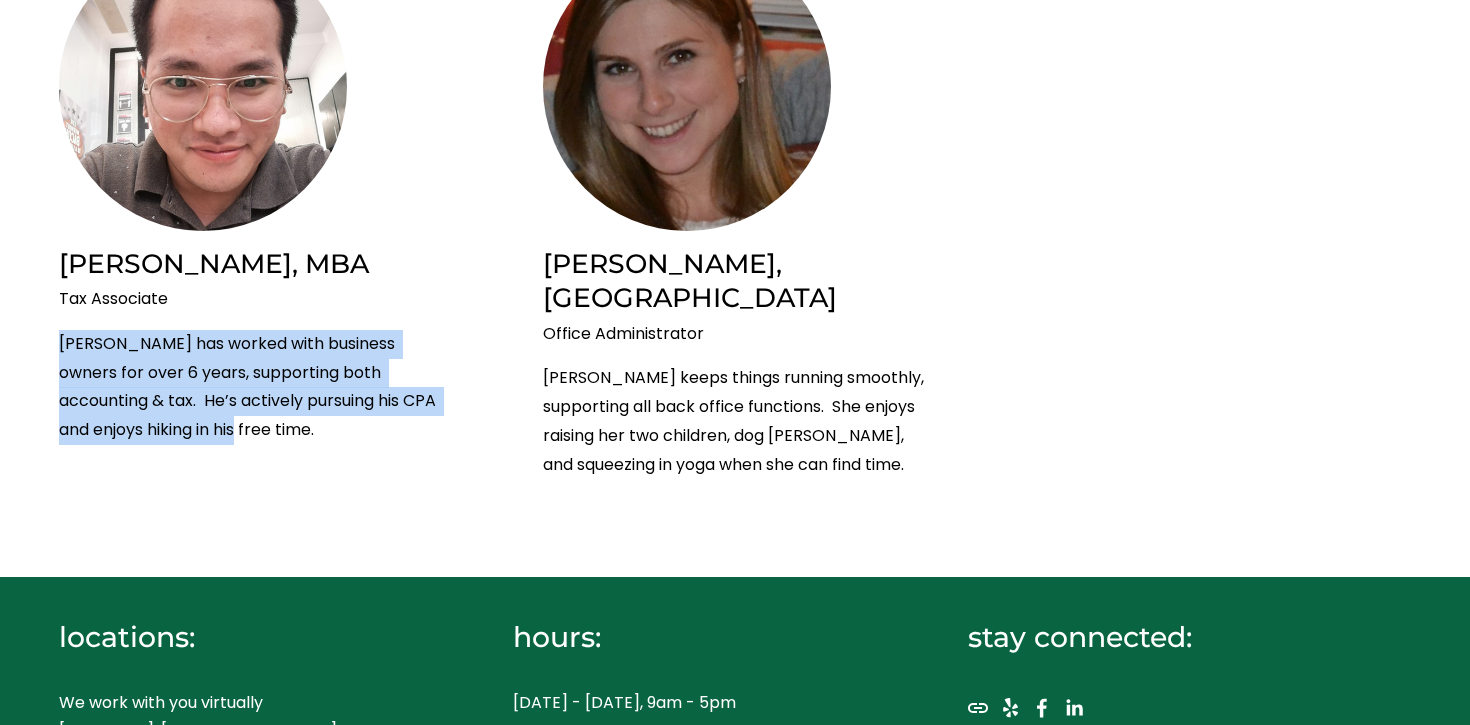 click on "Tax Associate Ed has worked with business owners for over 6 years, supporting both accounting & tax.  He’s actively pursuing his CPA and enjoys hiking in his free time." at bounding box center (251, 365) 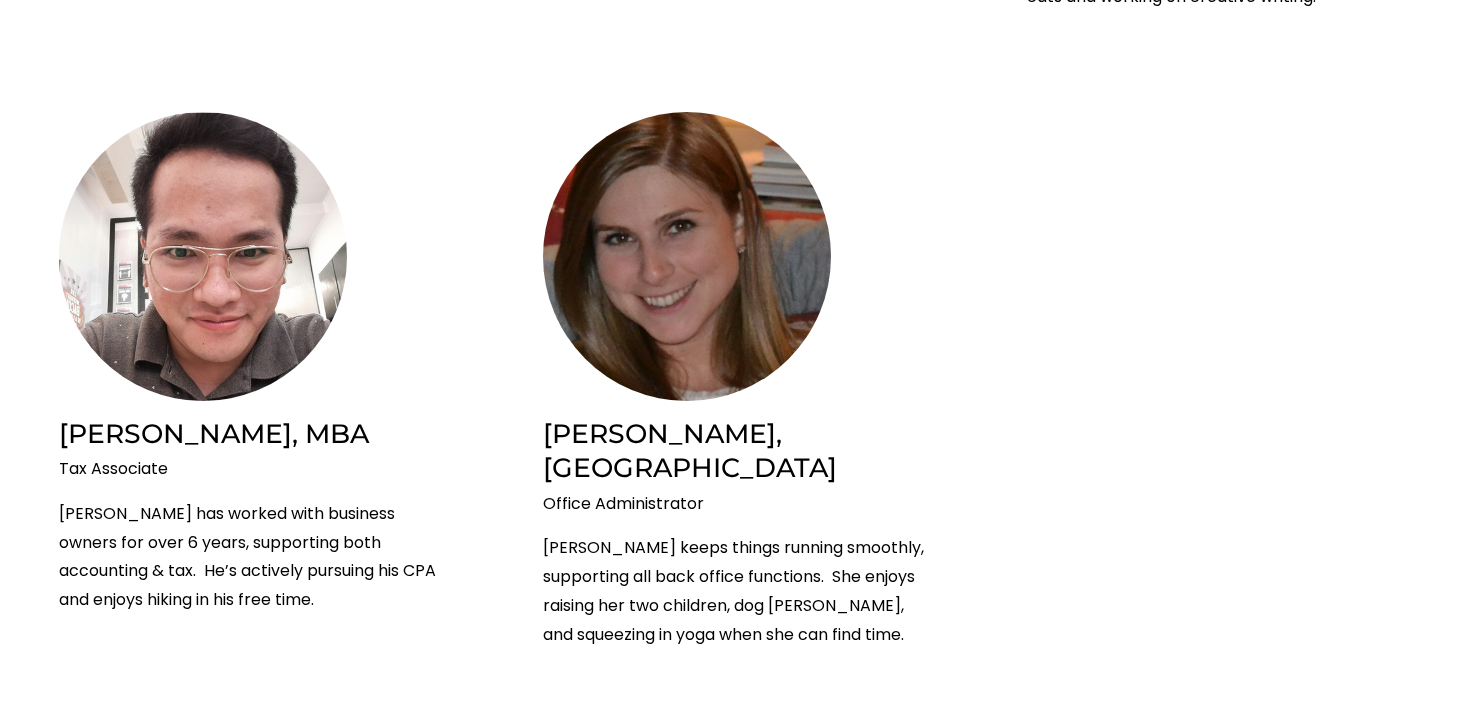 scroll, scrollTop: 3195, scrollLeft: 0, axis: vertical 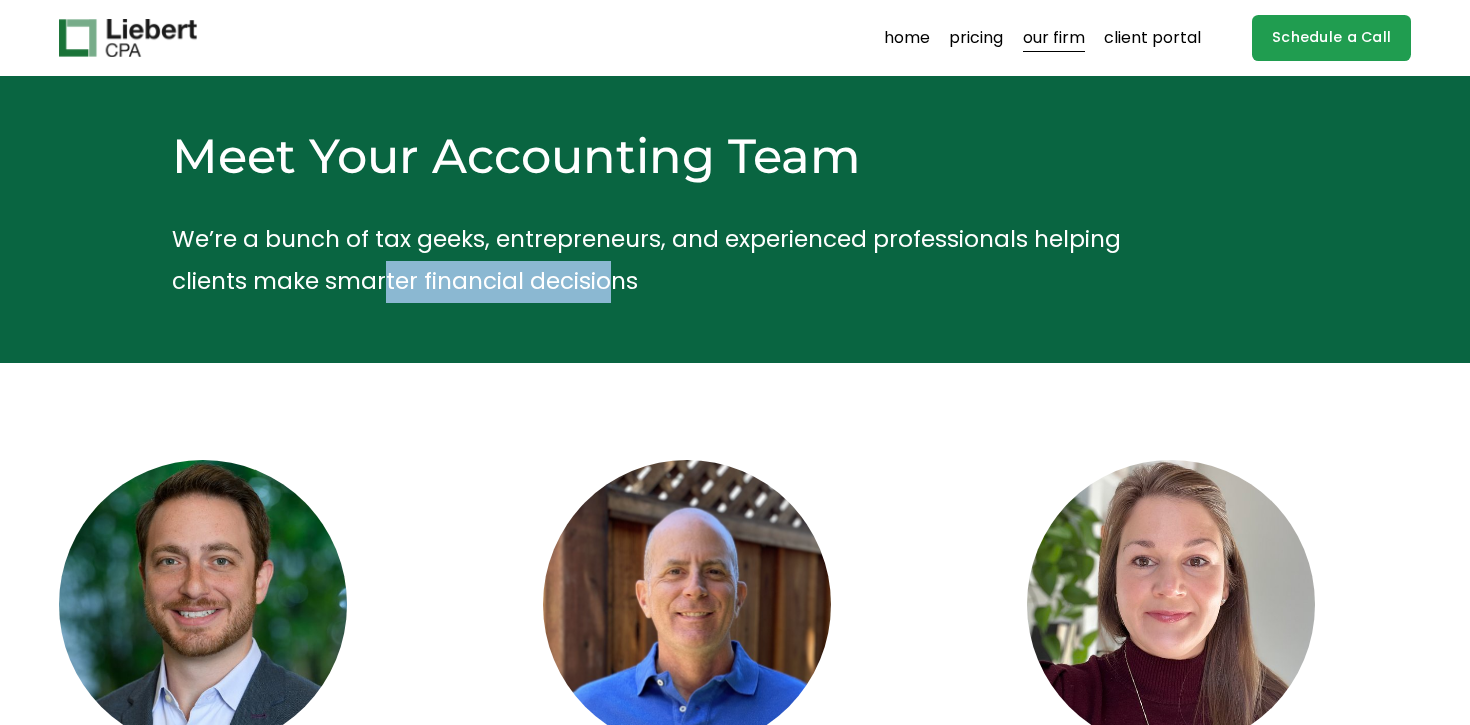 drag, startPoint x: 605, startPoint y: 285, endPoint x: 380, endPoint y: 278, distance: 225.10886 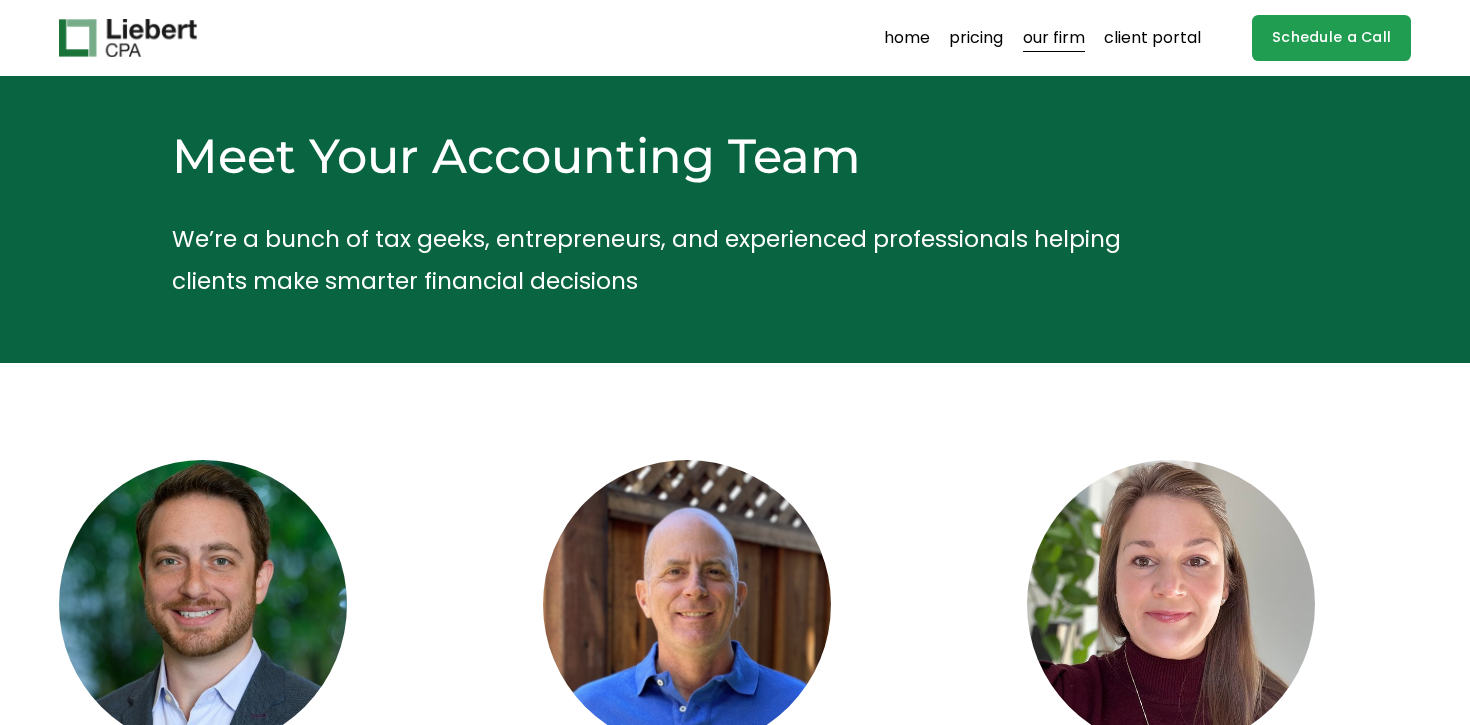 click on "We’re a bunch of tax geeks, entrepreneurs, and experienced professionals helping clients make smarter financial decisions" at bounding box center [678, 260] 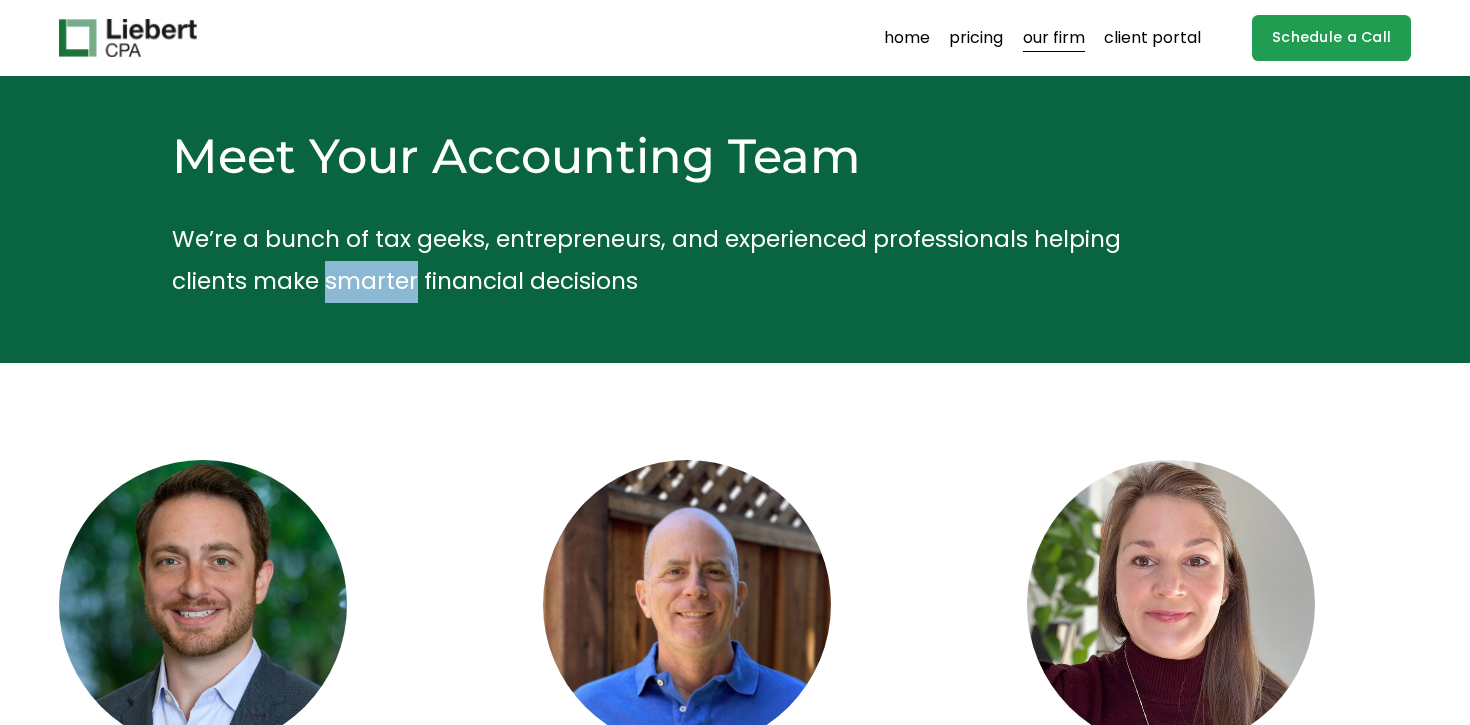 click on "We’re a bunch of tax geeks, entrepreneurs, and experienced professionals helping clients make smarter financial decisions" at bounding box center [678, 260] 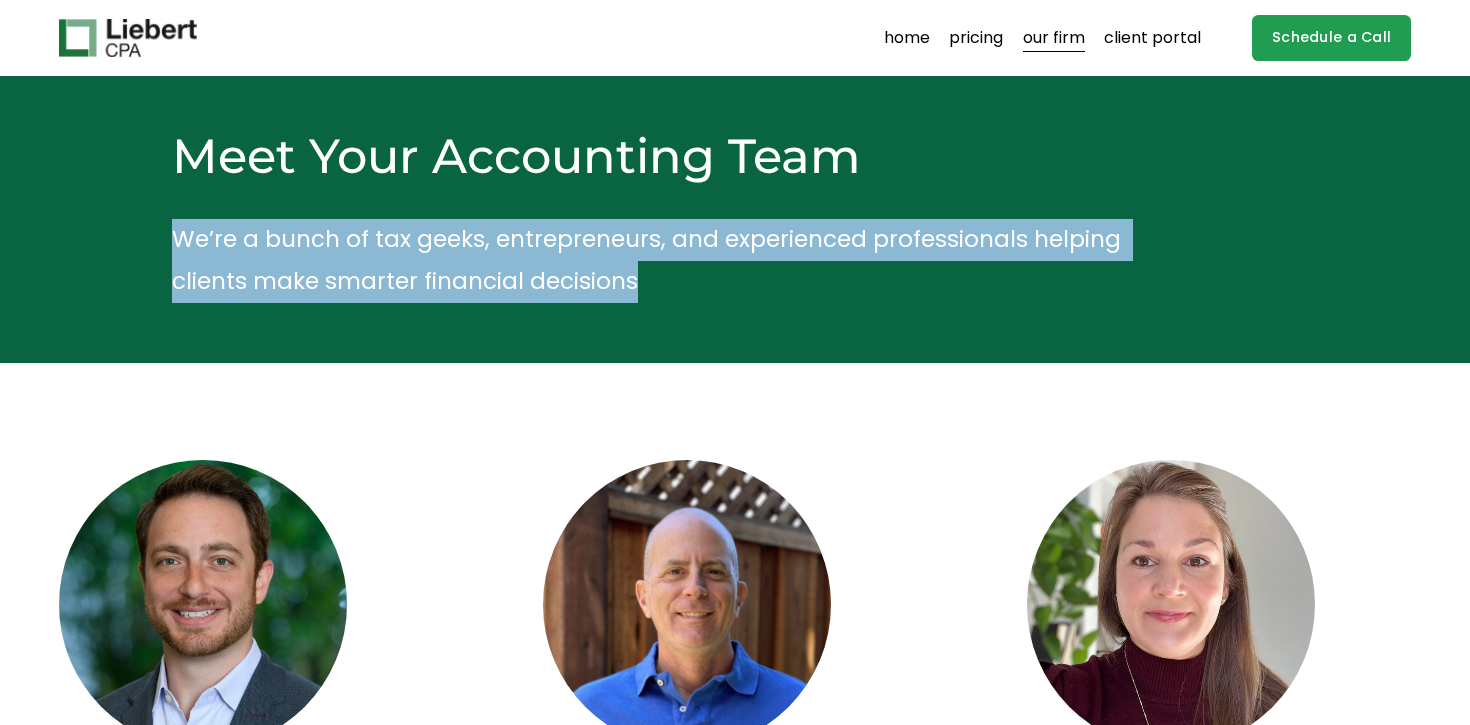 click on "We’re a bunch of tax geeks, entrepreneurs, and experienced professionals helping clients make smarter financial decisions" at bounding box center (678, 260) 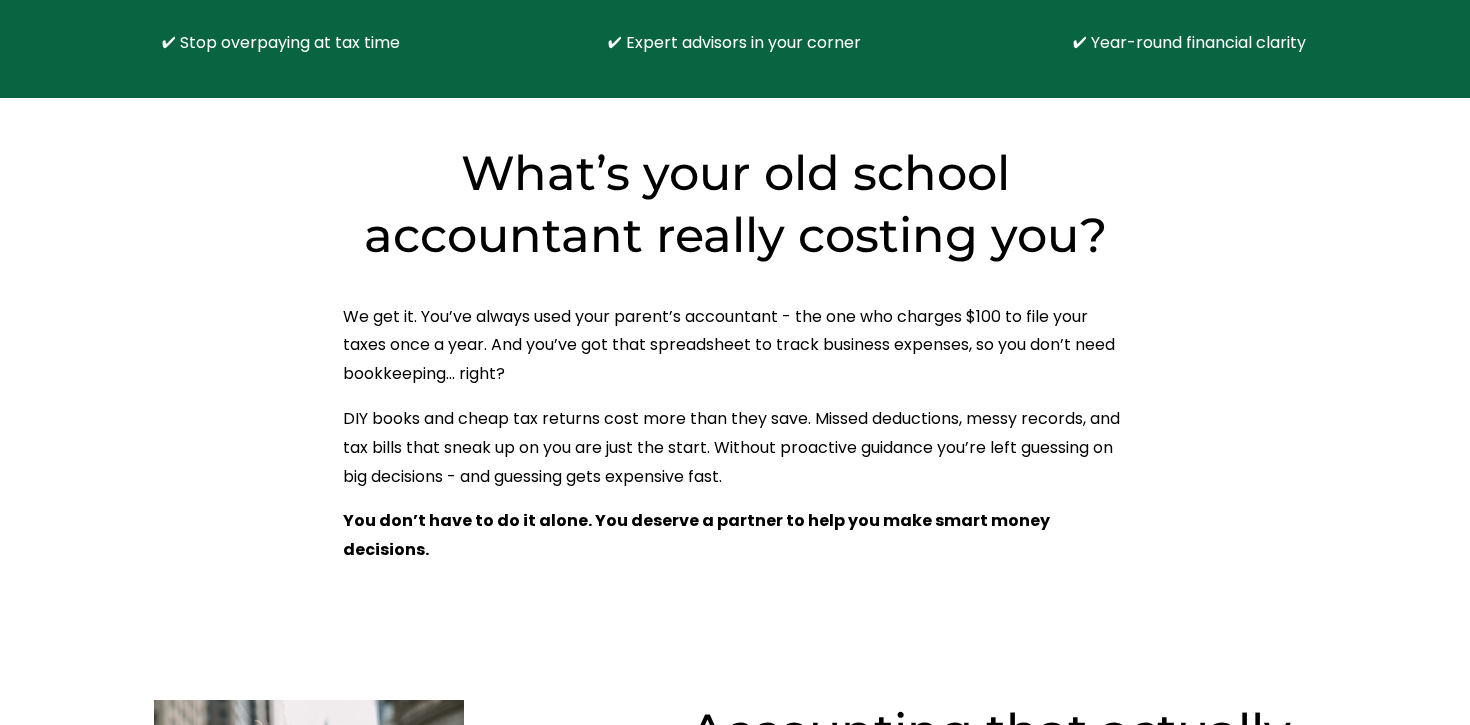 scroll, scrollTop: 912, scrollLeft: 0, axis: vertical 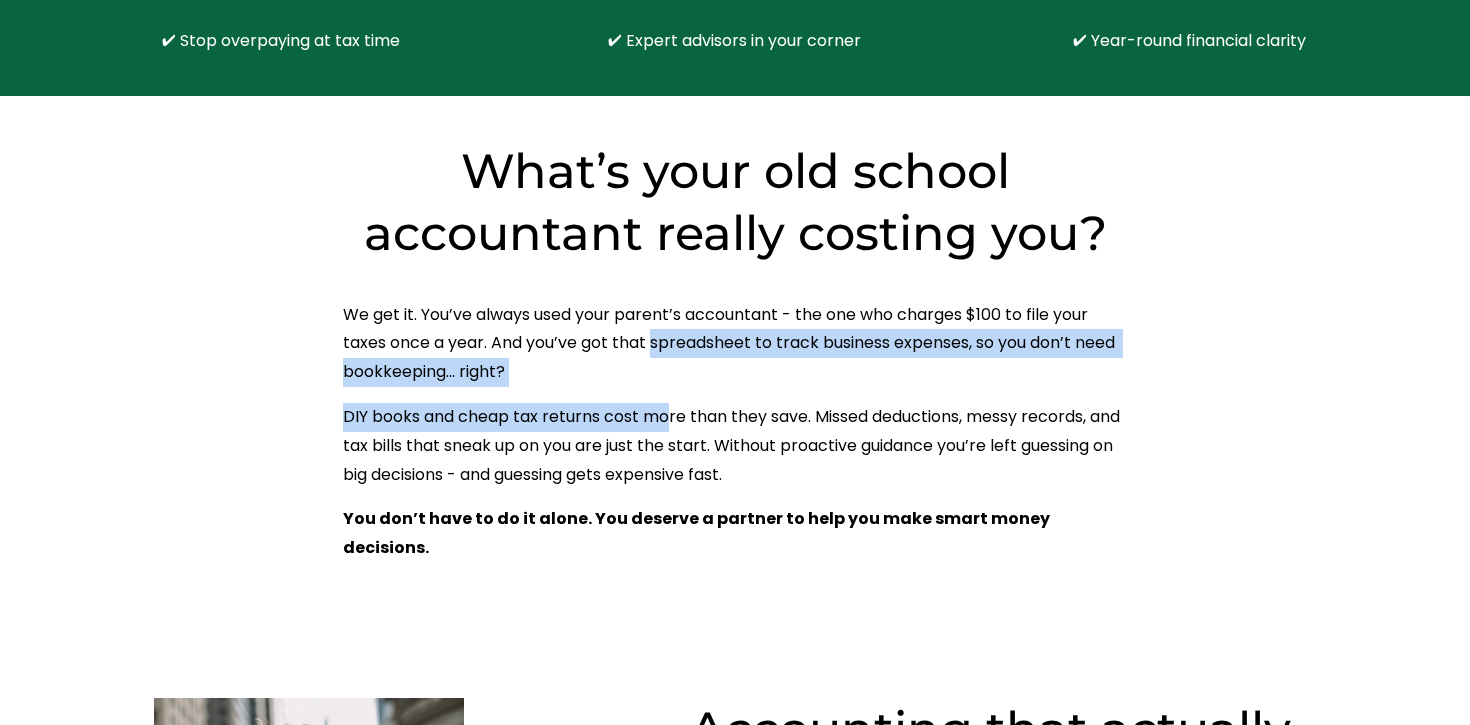 drag, startPoint x: 670, startPoint y: 411, endPoint x: 656, endPoint y: 348, distance: 64.53681 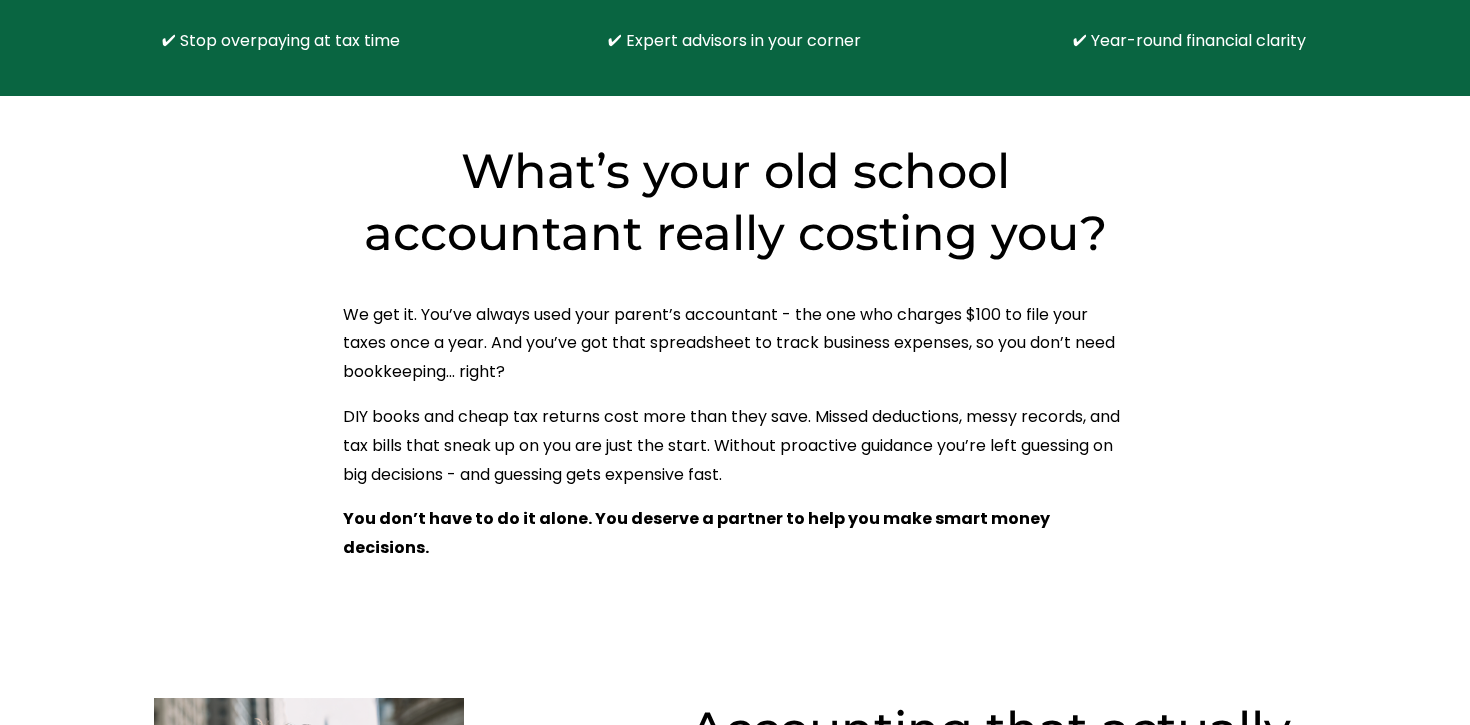 click on "We get it. You’ve always used your parent’s accountant - the one who charges $100 to file your taxes once a year. And you’ve got that spreadsheet to track business expenses, so you don’t need bookkeeping... right?" at bounding box center [735, 344] 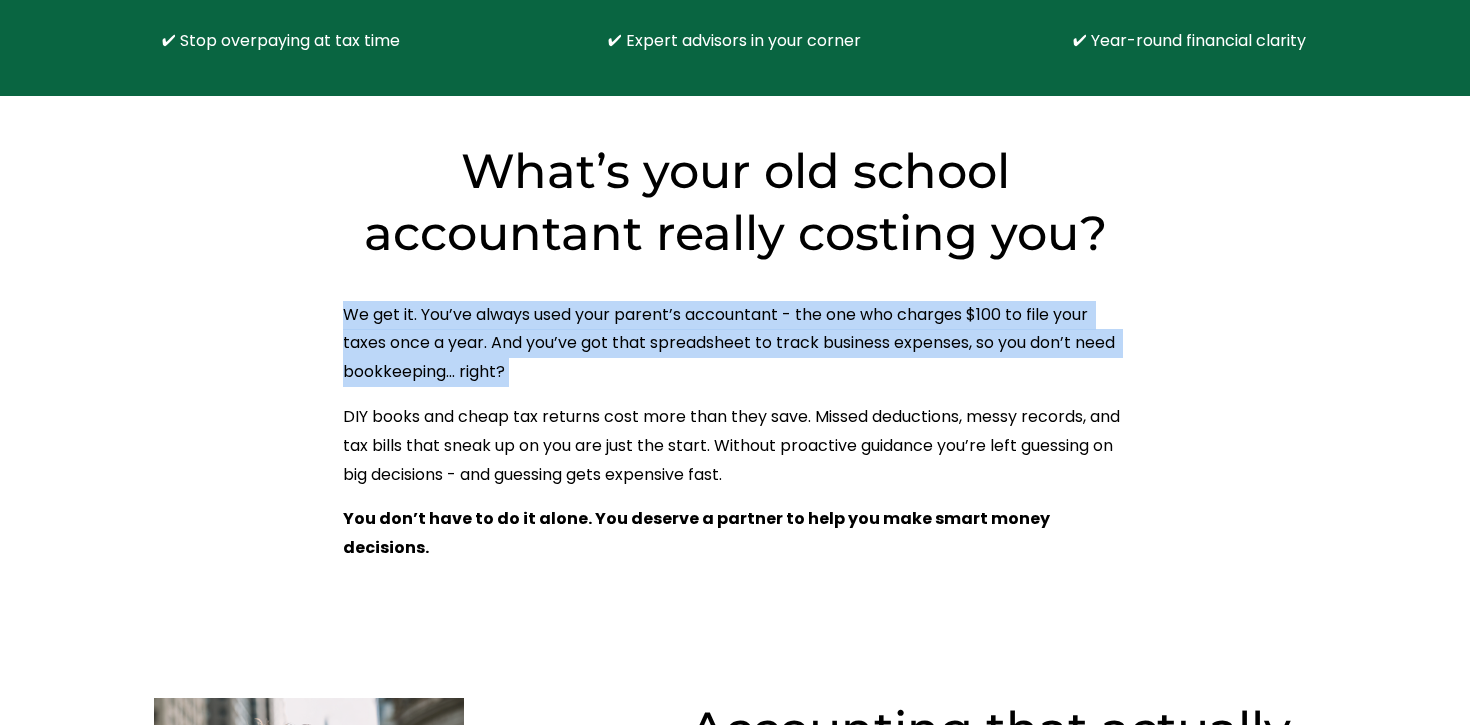 click on "We get it. You’ve always used your parent’s accountant - the one who charges $100 to file your taxes once a year. And you’ve got that spreadsheet to track business expenses, so you don’t need bookkeeping... right?" at bounding box center [735, 344] 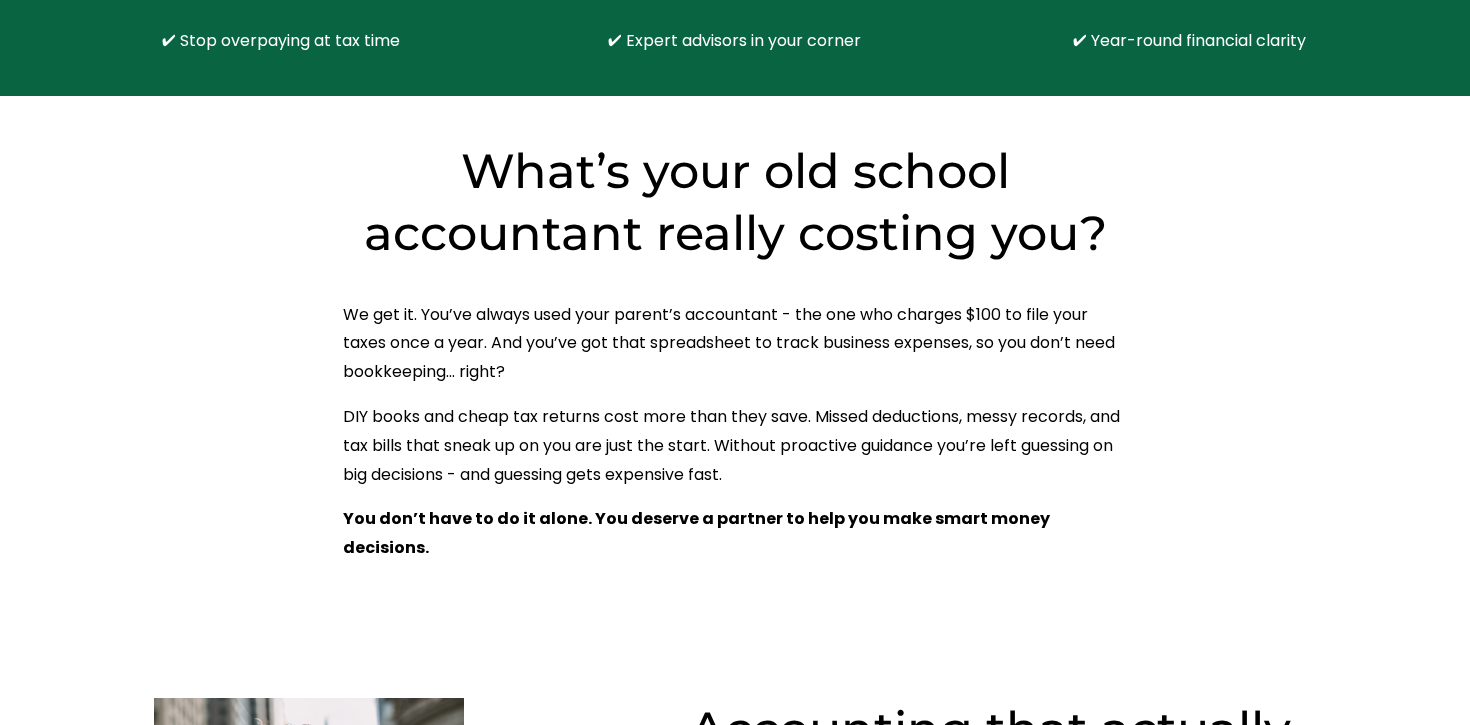 click on "DIY books and cheap tax returns cost more than they save. Missed deductions, messy records, and tax bills that sneak up on you are just the start. Without proactive guidance you’re left guessing on big decisions - and guessing gets expensive fast." at bounding box center (735, 446) 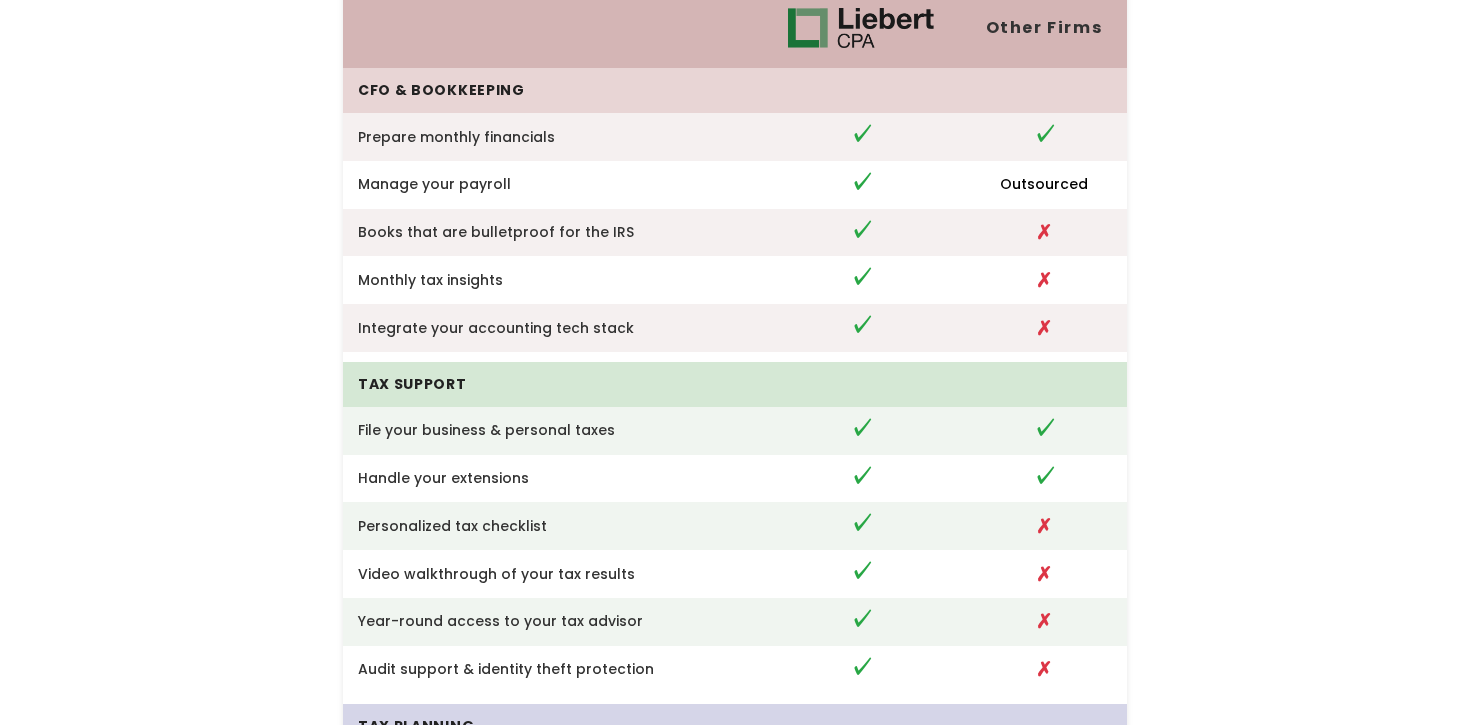 scroll, scrollTop: 4684, scrollLeft: 0, axis: vertical 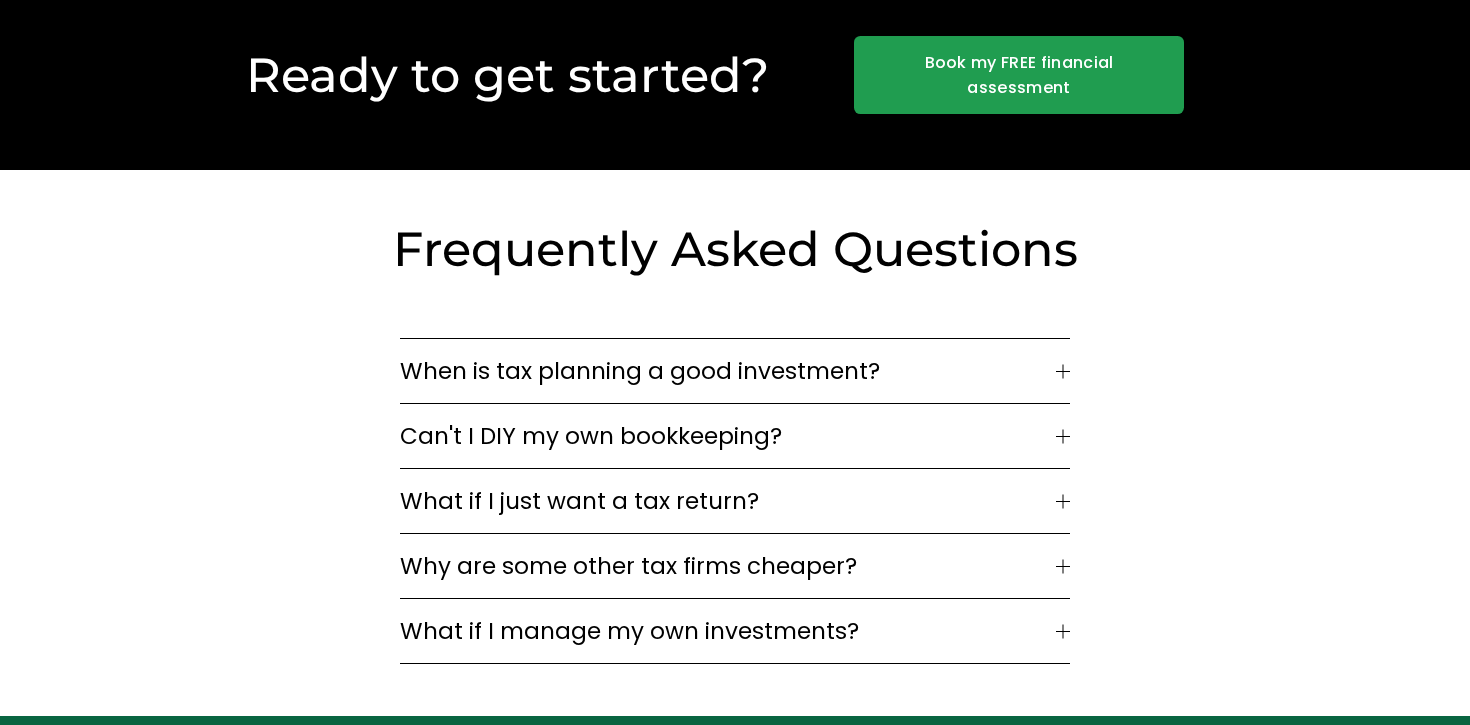 click on "When is tax planning a good investment?" at bounding box center [728, 371] 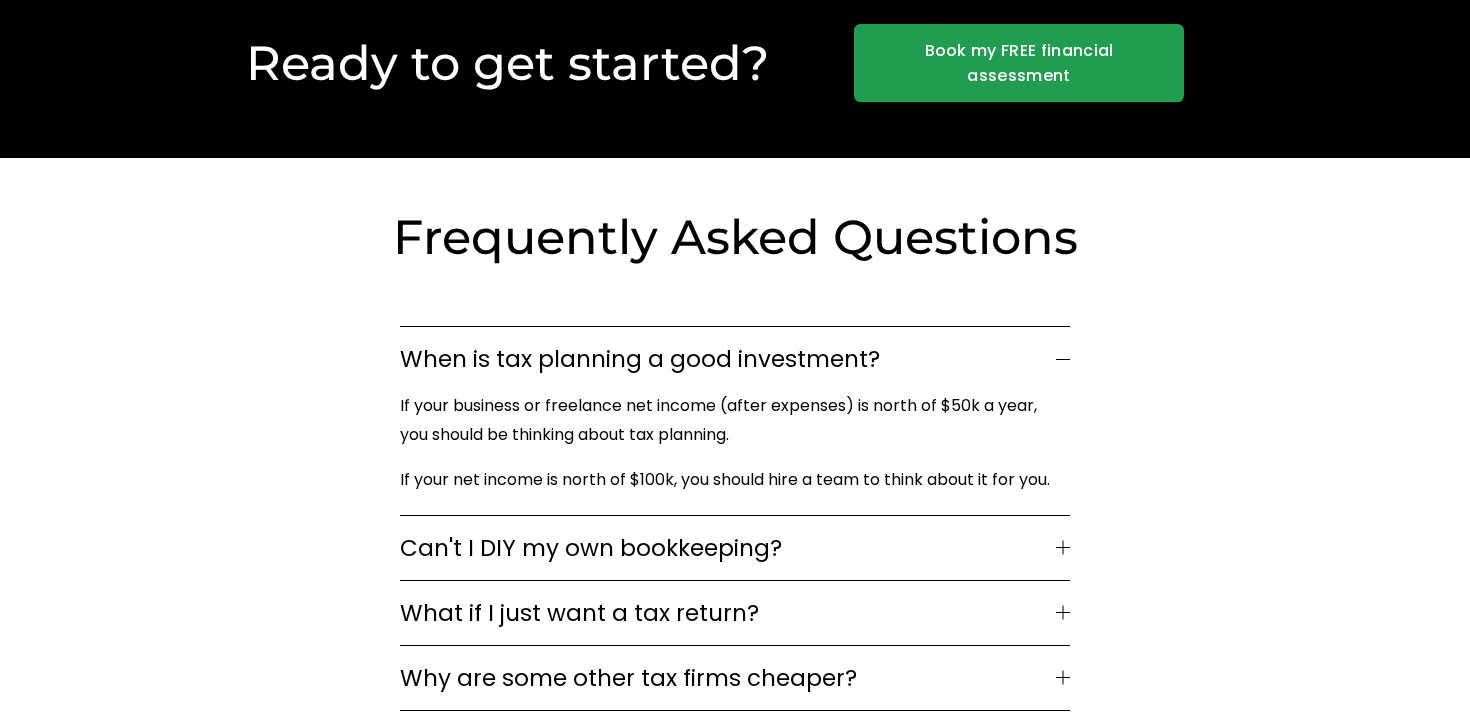 scroll, scrollTop: 5887, scrollLeft: 0, axis: vertical 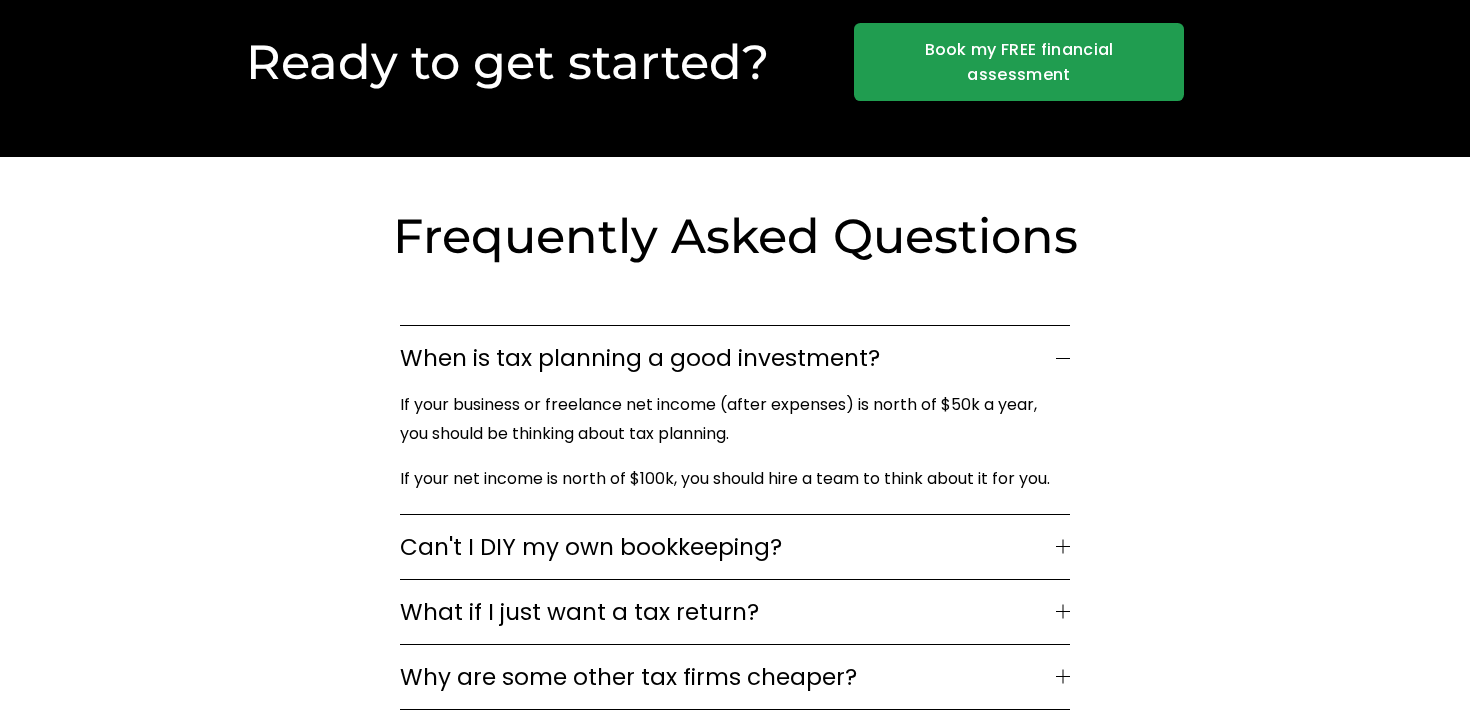 click on "When is tax planning a good investment?" at bounding box center [735, 358] 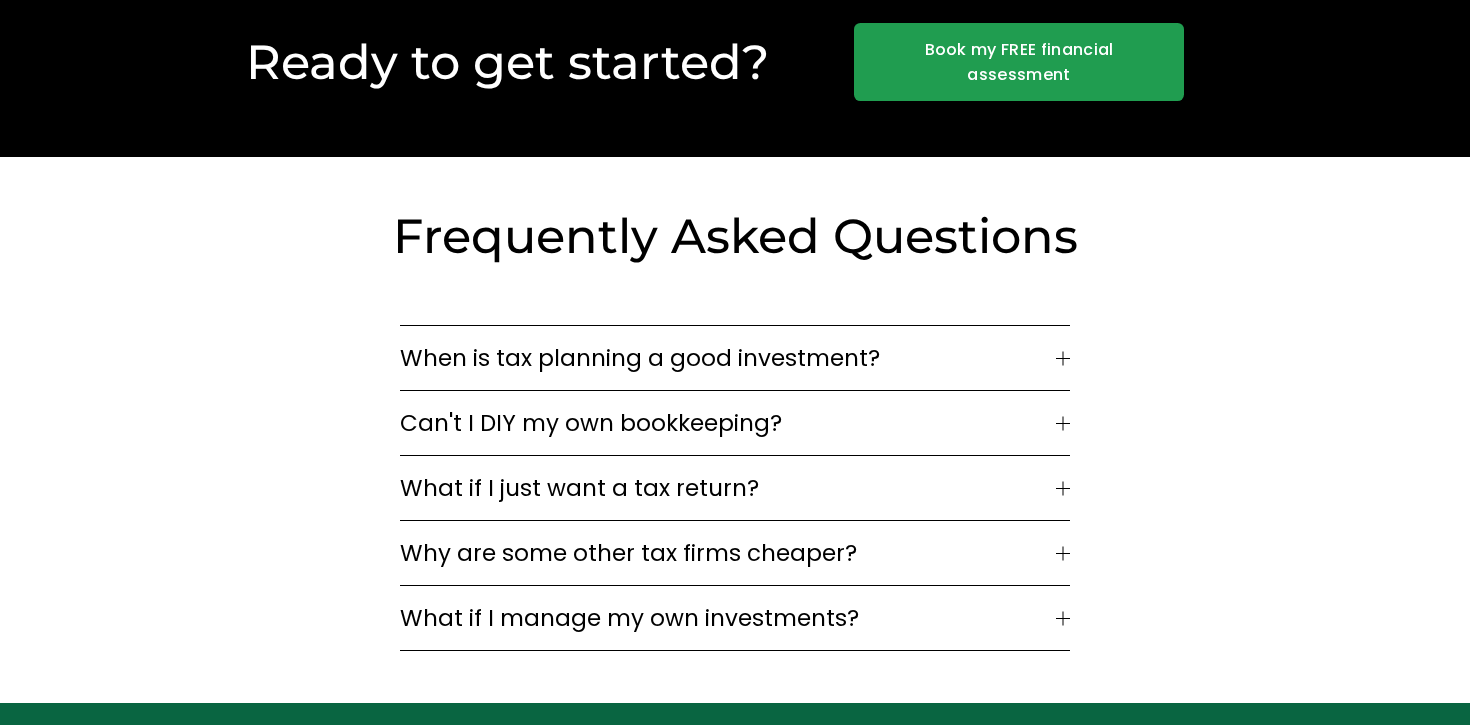 click on "Can't I DIY my own bookkeeping?" at bounding box center (728, 423) 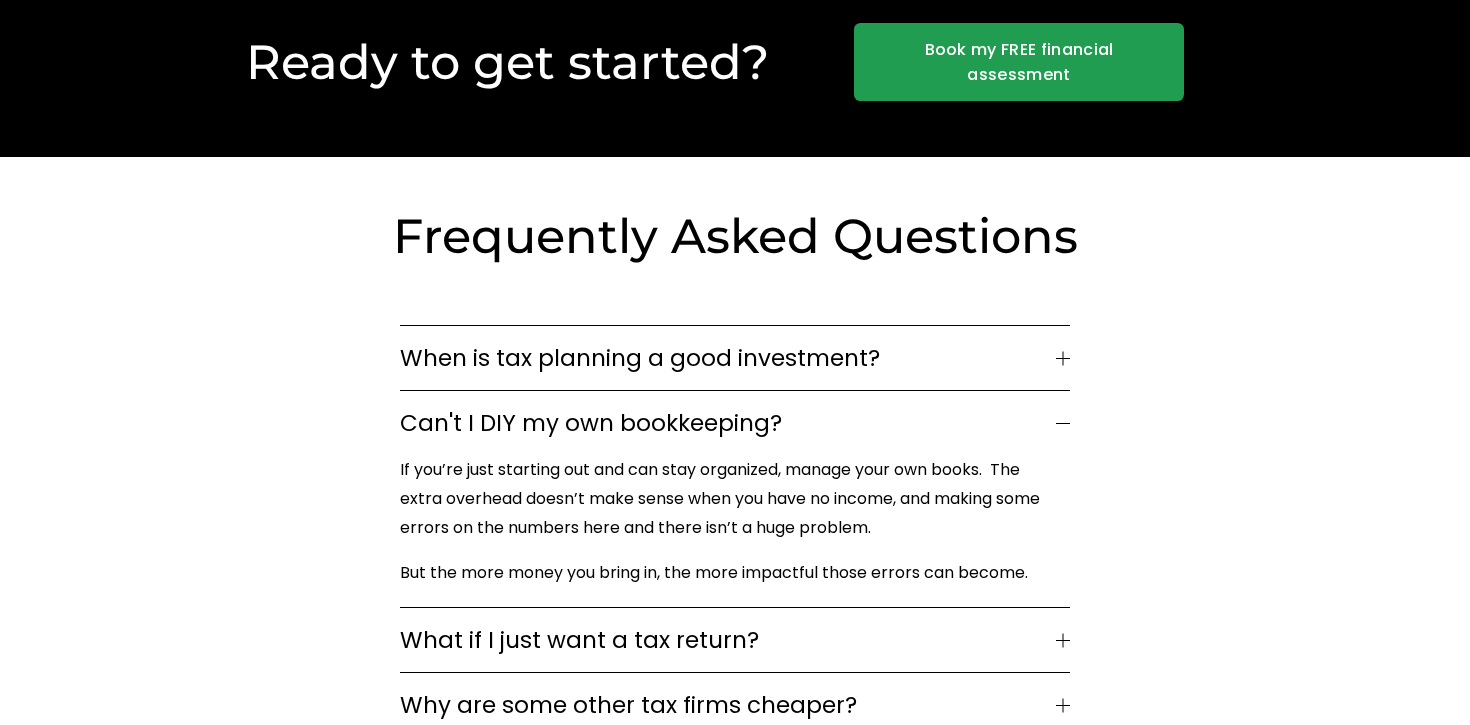 click on "Can't I DIY my own bookkeeping?" at bounding box center [728, 423] 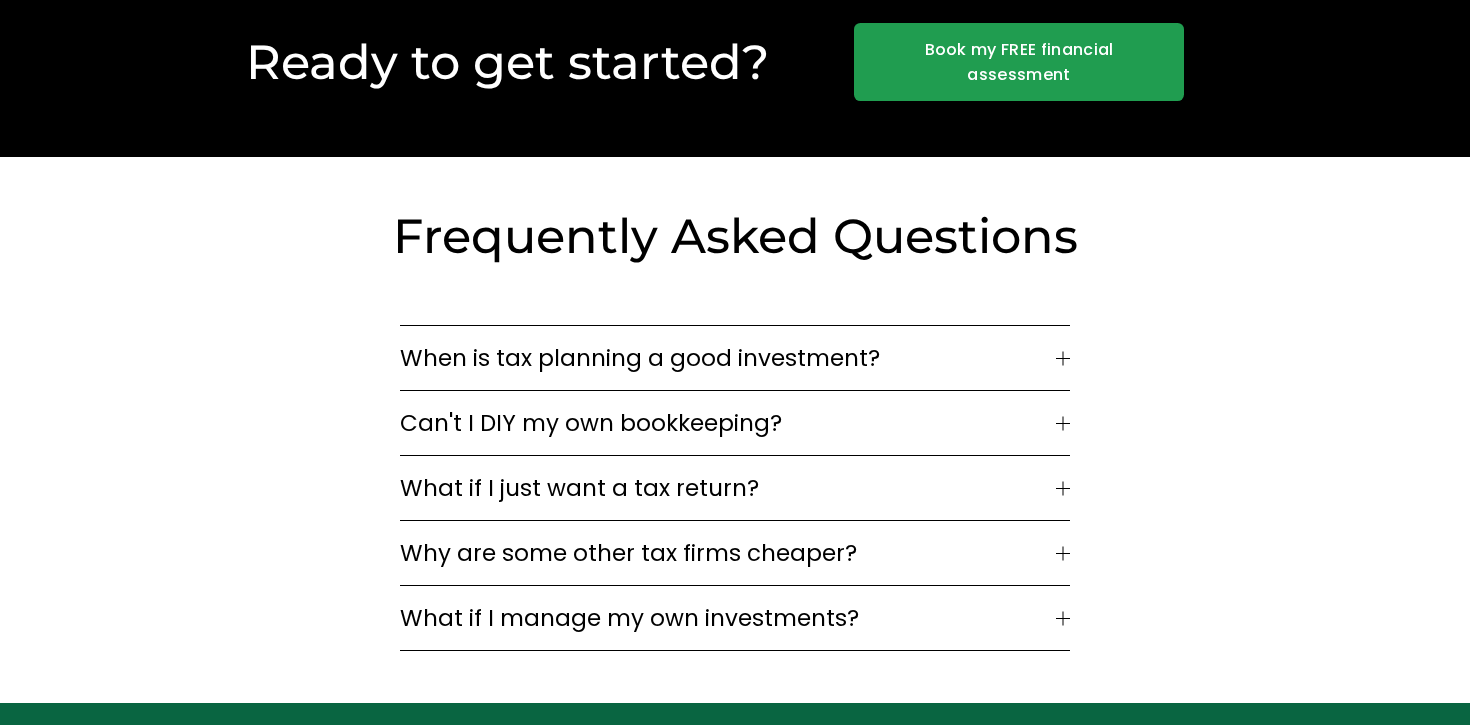 click on "What if I just want a tax return?" at bounding box center [735, 488] 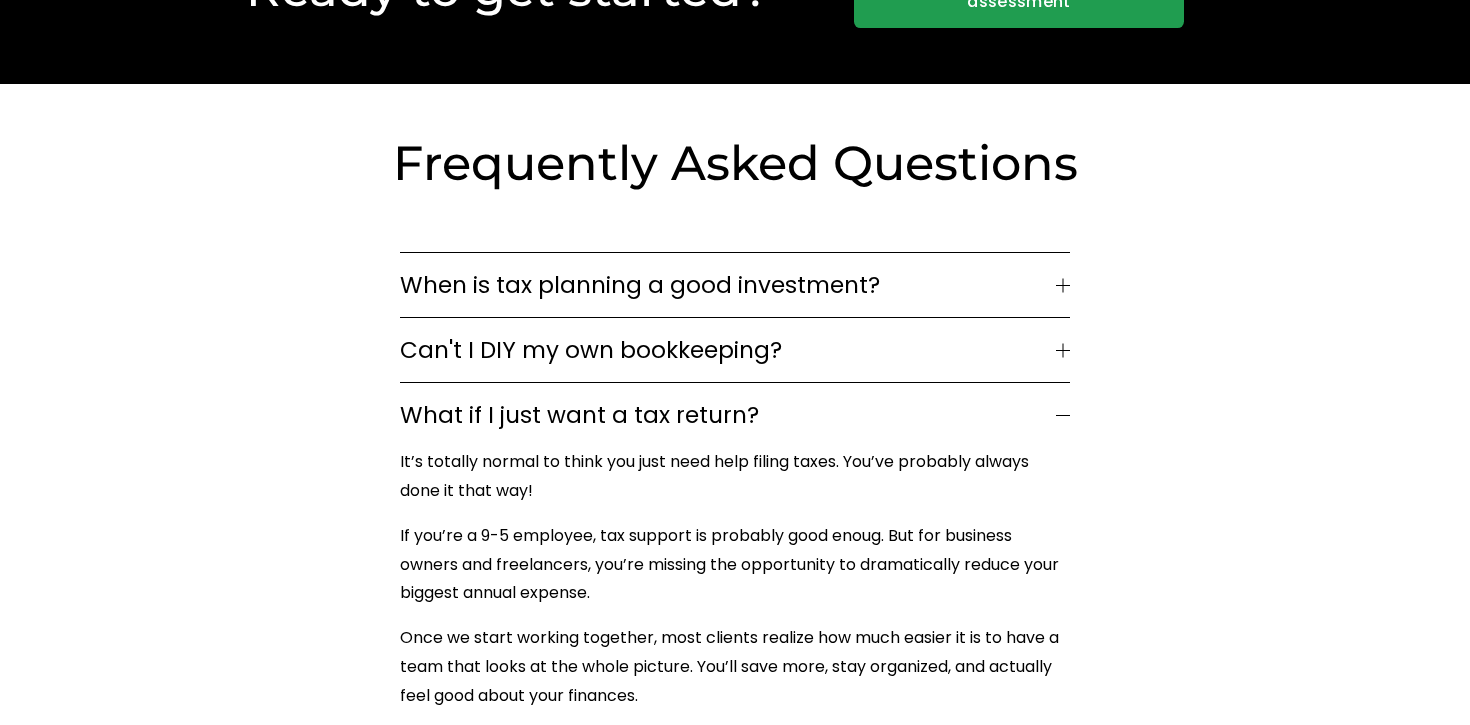 scroll, scrollTop: 5973, scrollLeft: 0, axis: vertical 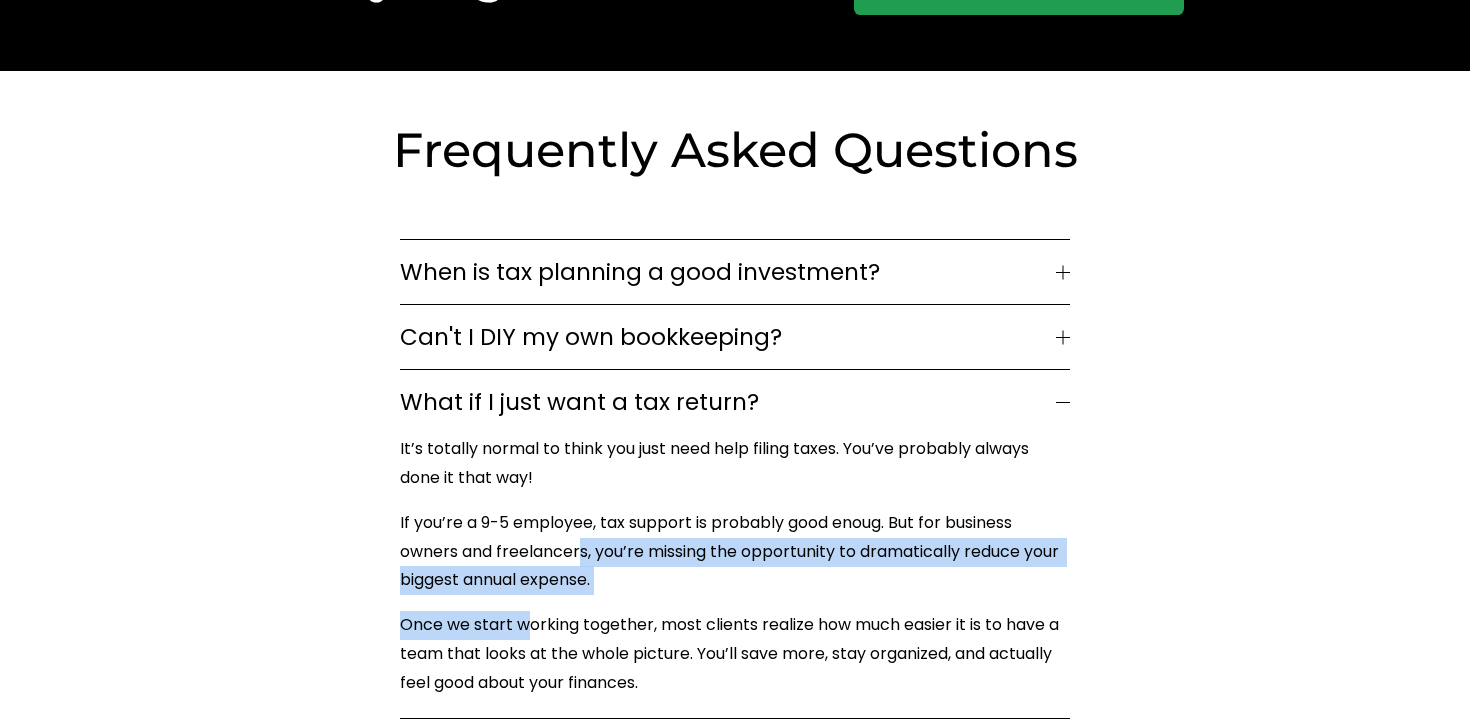 drag, startPoint x: 582, startPoint y: 514, endPoint x: 542, endPoint y: 585, distance: 81.49233 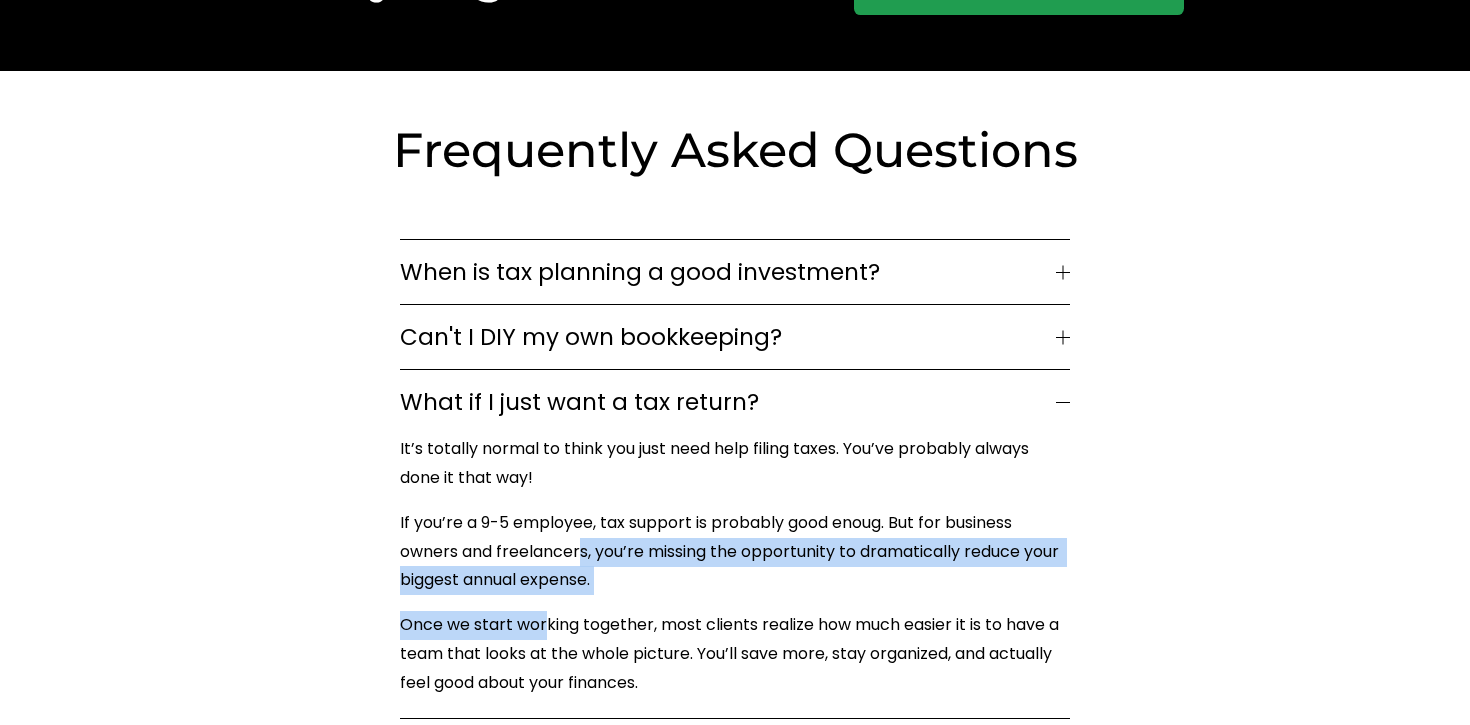 click on "Once we start working together, most clients realize how much easier it is to have a team that looks at the whole picture. You’ll save more, stay organized, and actually feel good about your finances." at bounding box center (730, 654) 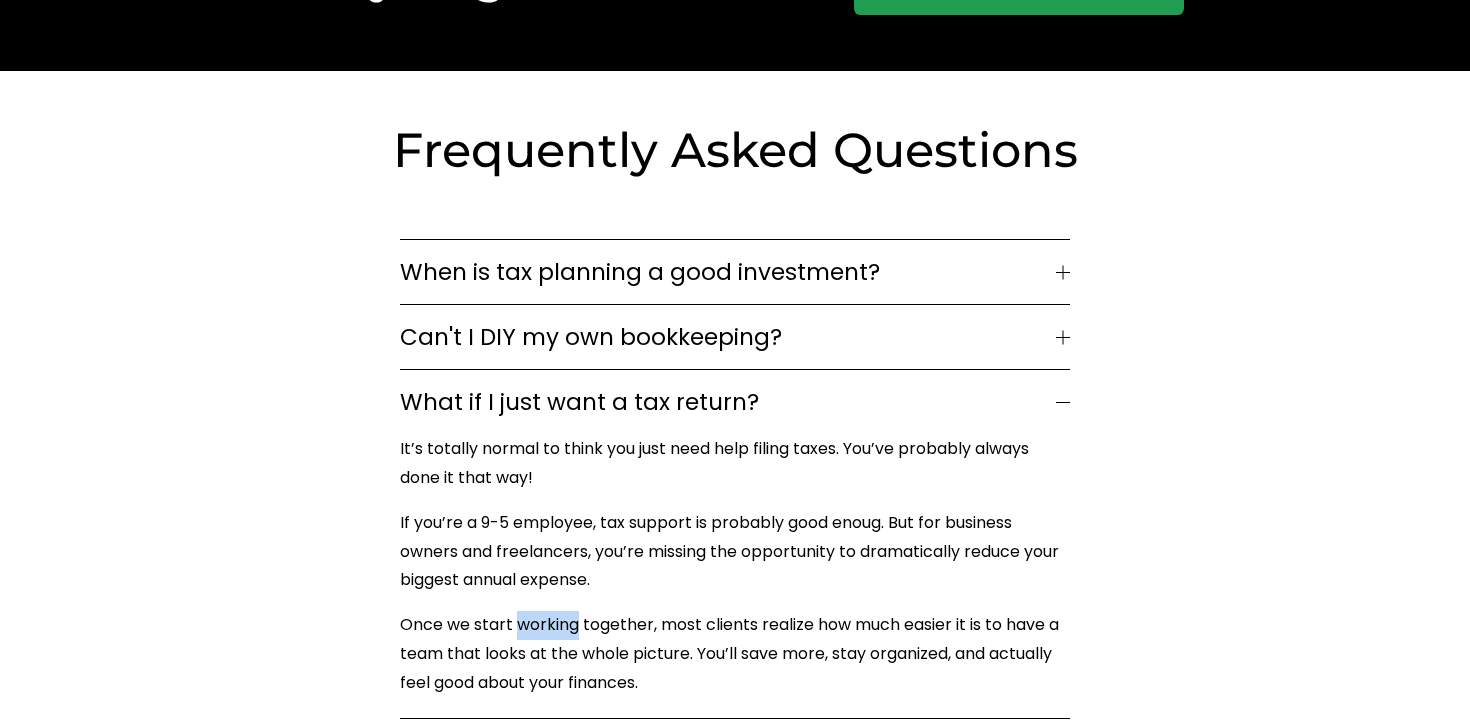 click on "Once we start working together, most clients realize how much easier it is to have a team that looks at the whole picture. You’ll save more, stay organized, and actually feel good about your finances." at bounding box center [730, 654] 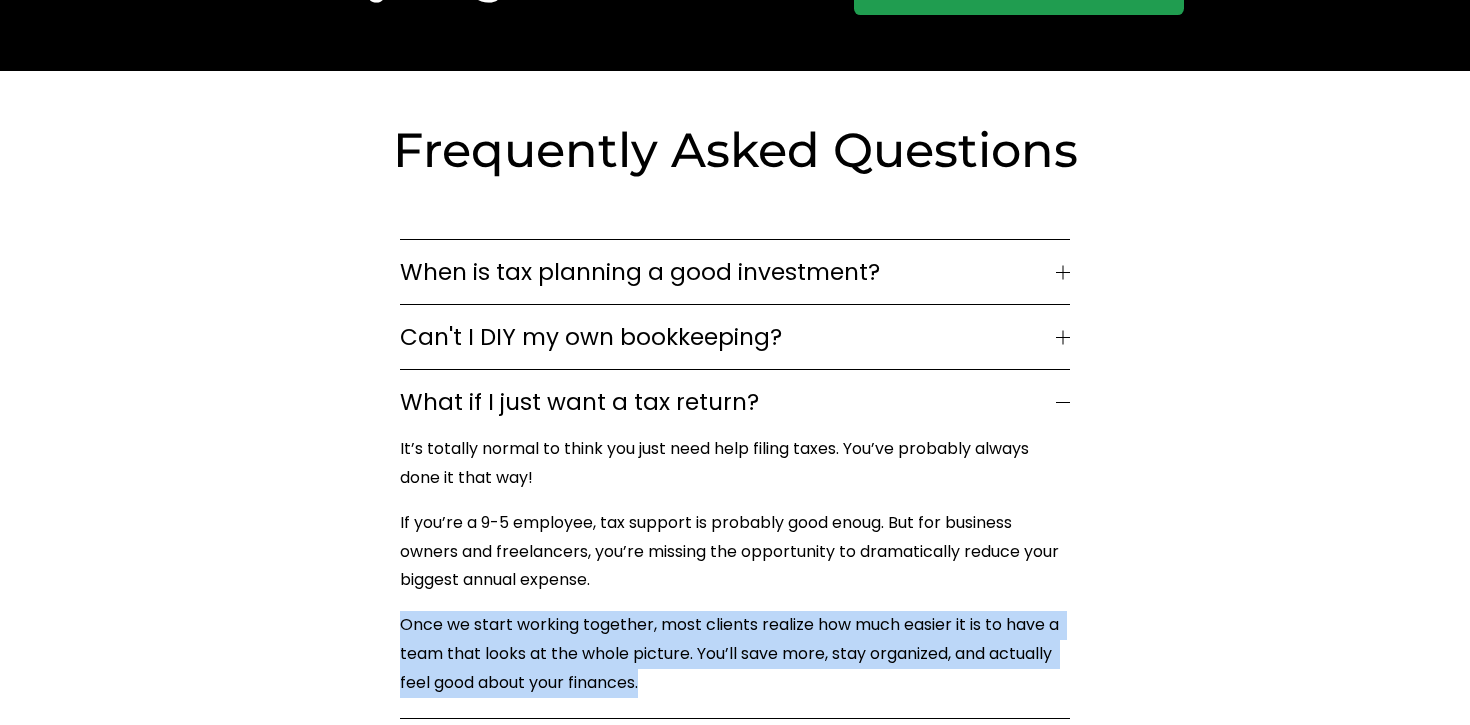 click on "Once we start working together, most clients realize how much easier it is to have a team that looks at the whole picture. You’ll save more, stay organized, and actually feel good about your finances." at bounding box center [730, 654] 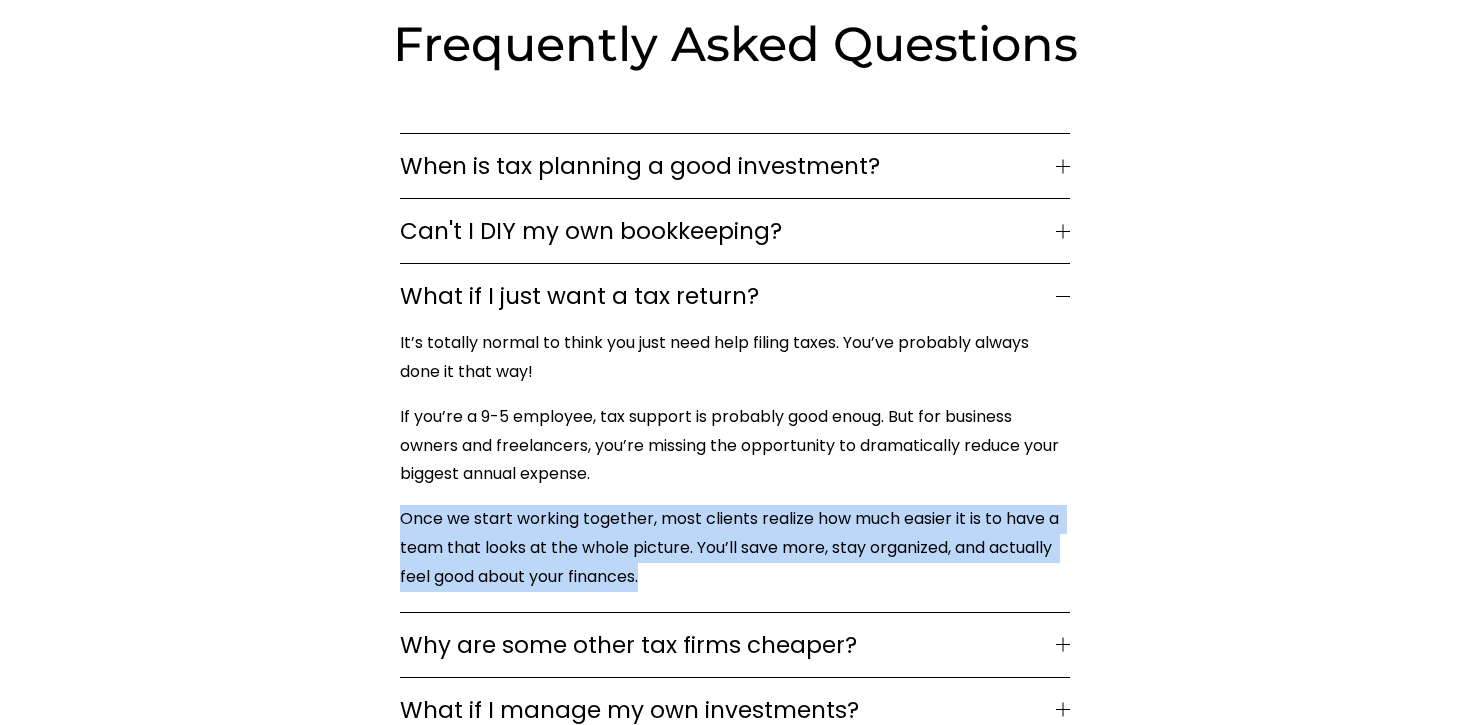 scroll, scrollTop: 6092, scrollLeft: 0, axis: vertical 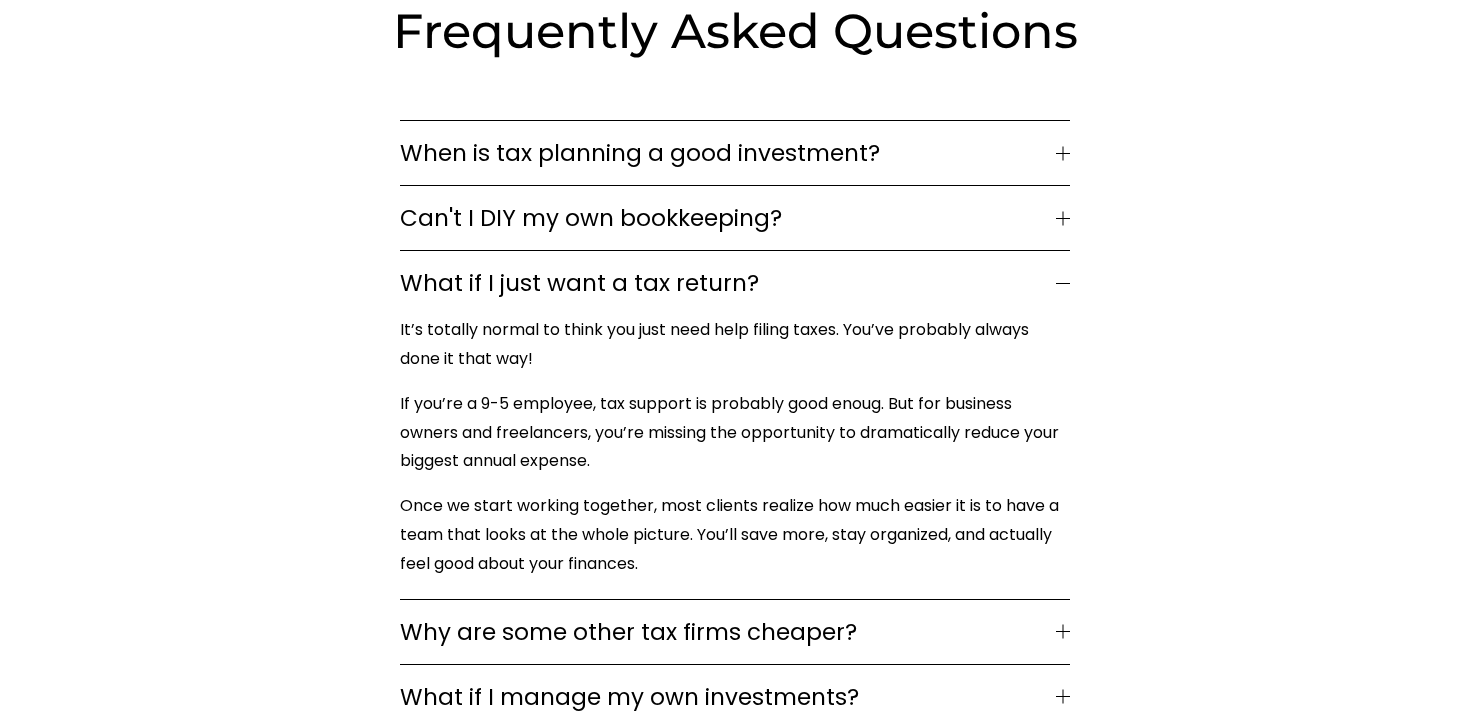 click on "Once we start working together, most clients realize how much easier it is to have a team that looks at the whole picture. You’ll save more, stay organized, and actually feel good about your finances." at bounding box center (730, 535) 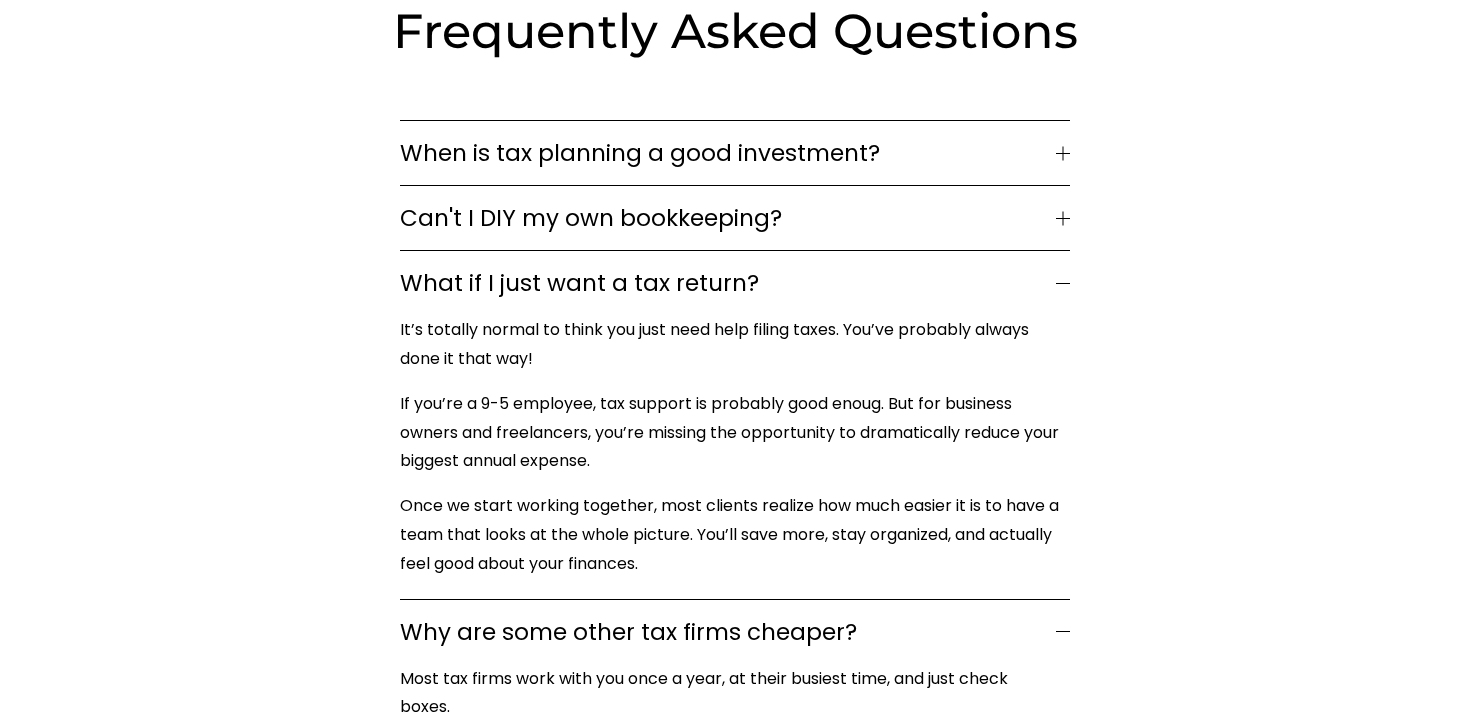 click on "What if I just want a tax return?" at bounding box center (735, 283) 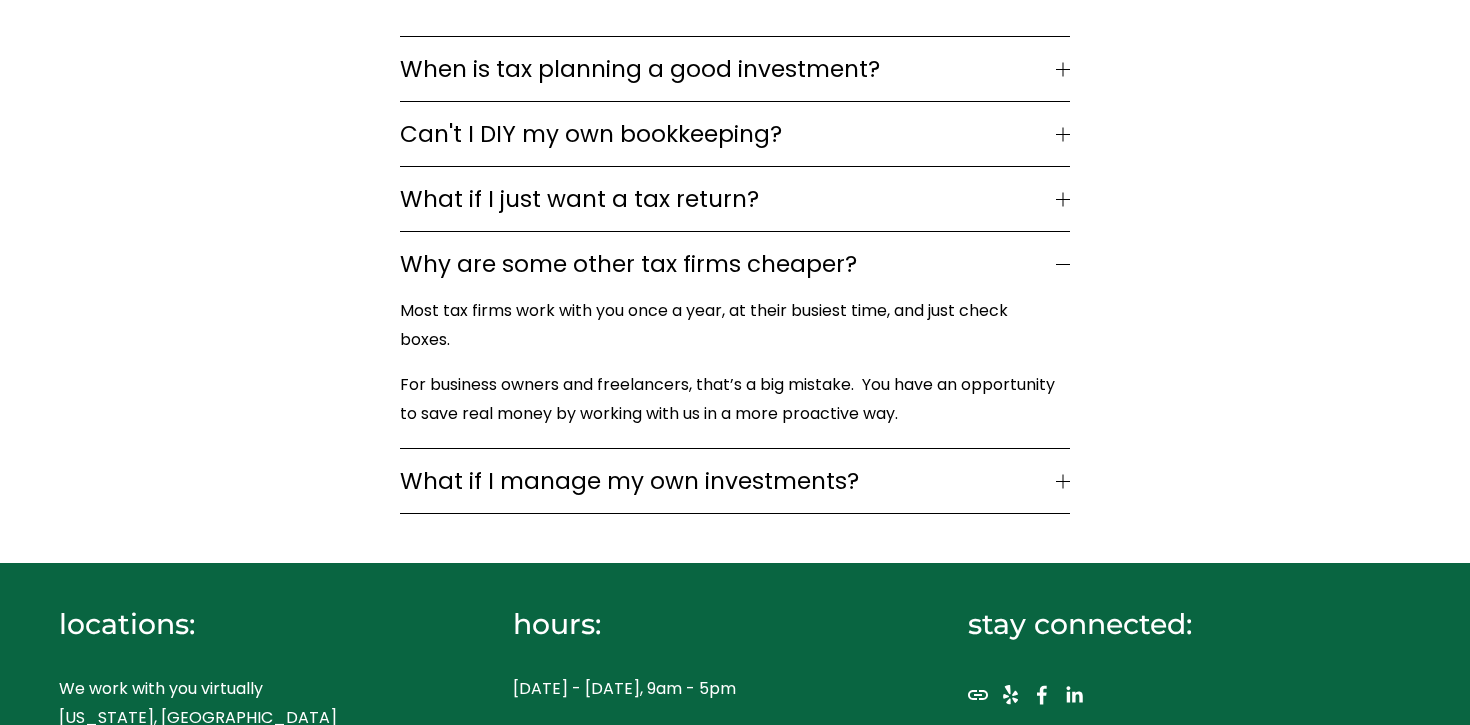 scroll, scrollTop: 6200, scrollLeft: 0, axis: vertical 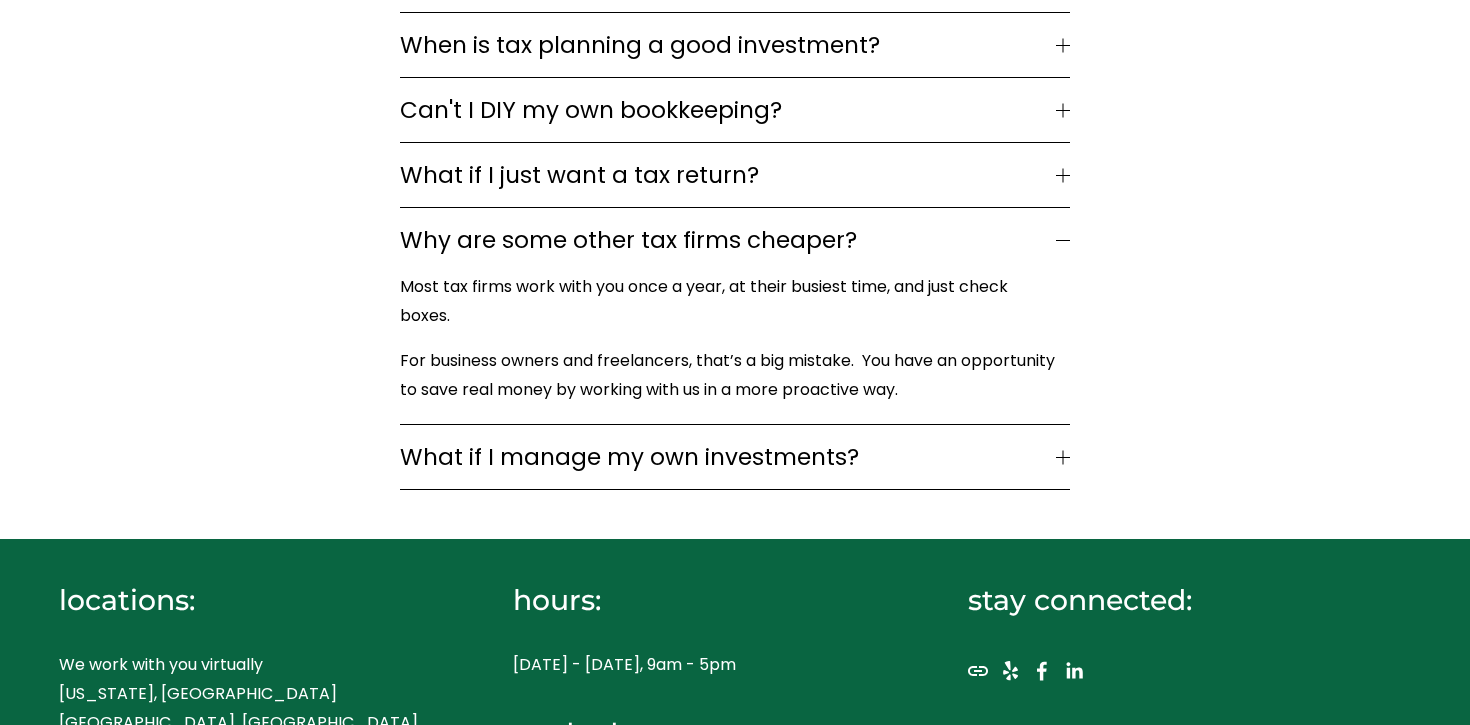 click on "Why are some other tax firms cheaper?" at bounding box center (728, 240) 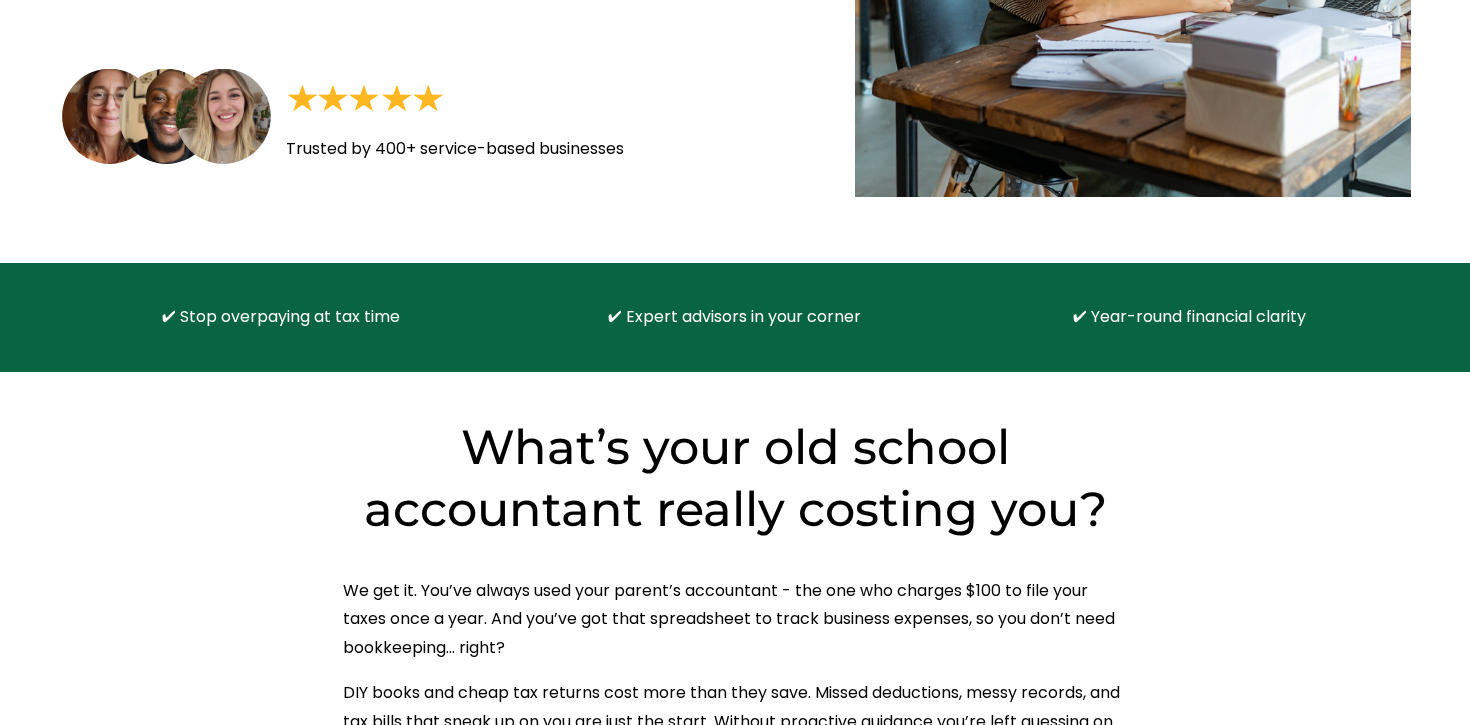scroll, scrollTop: 0, scrollLeft: 0, axis: both 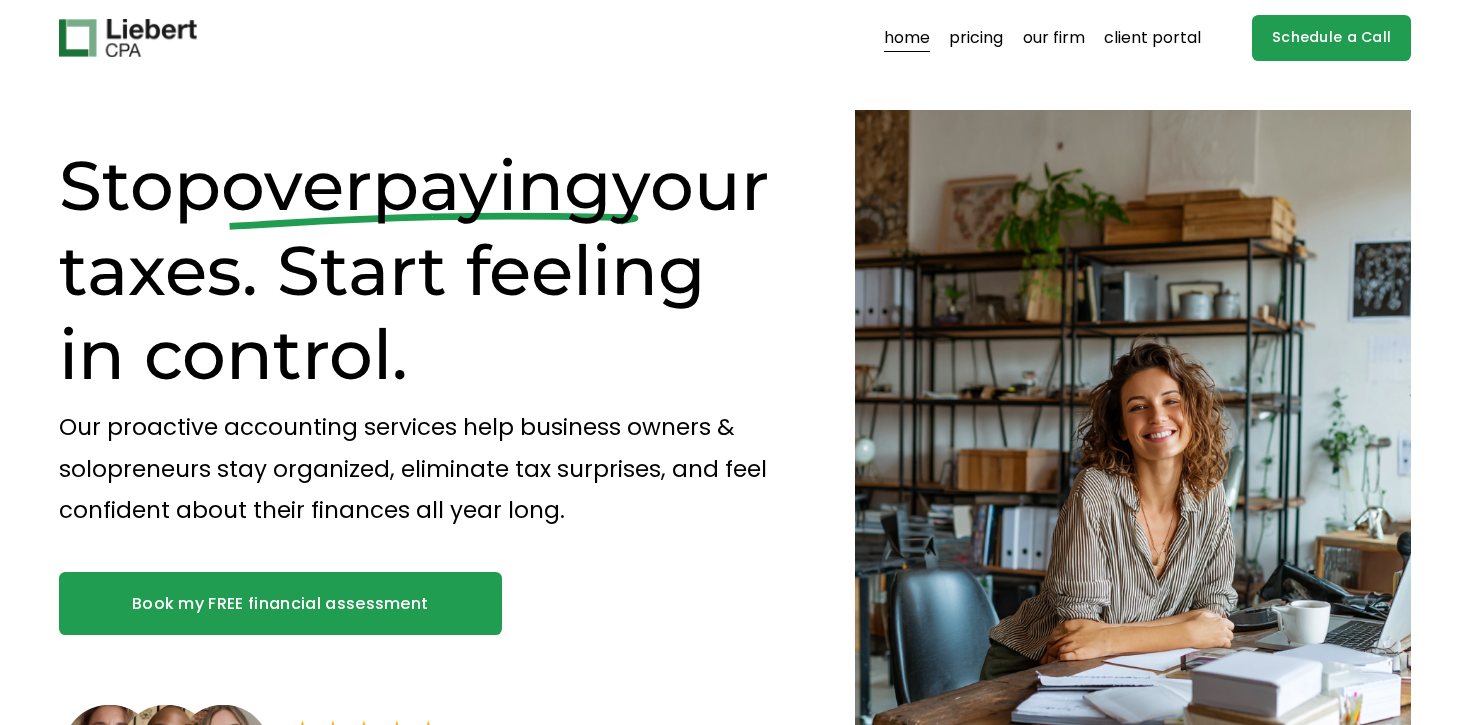 click on "home
pricing
our firm
client portal" at bounding box center (630, 38) 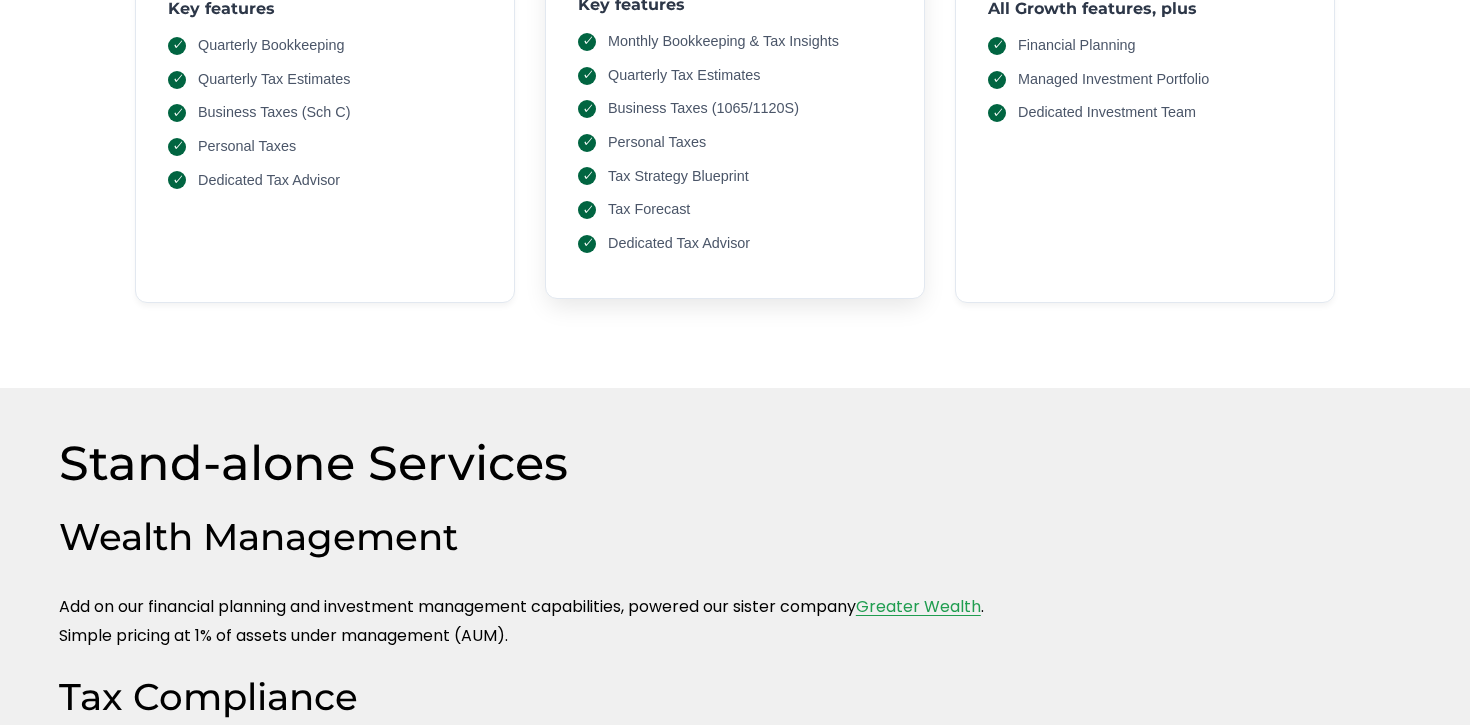 scroll, scrollTop: 0, scrollLeft: 0, axis: both 